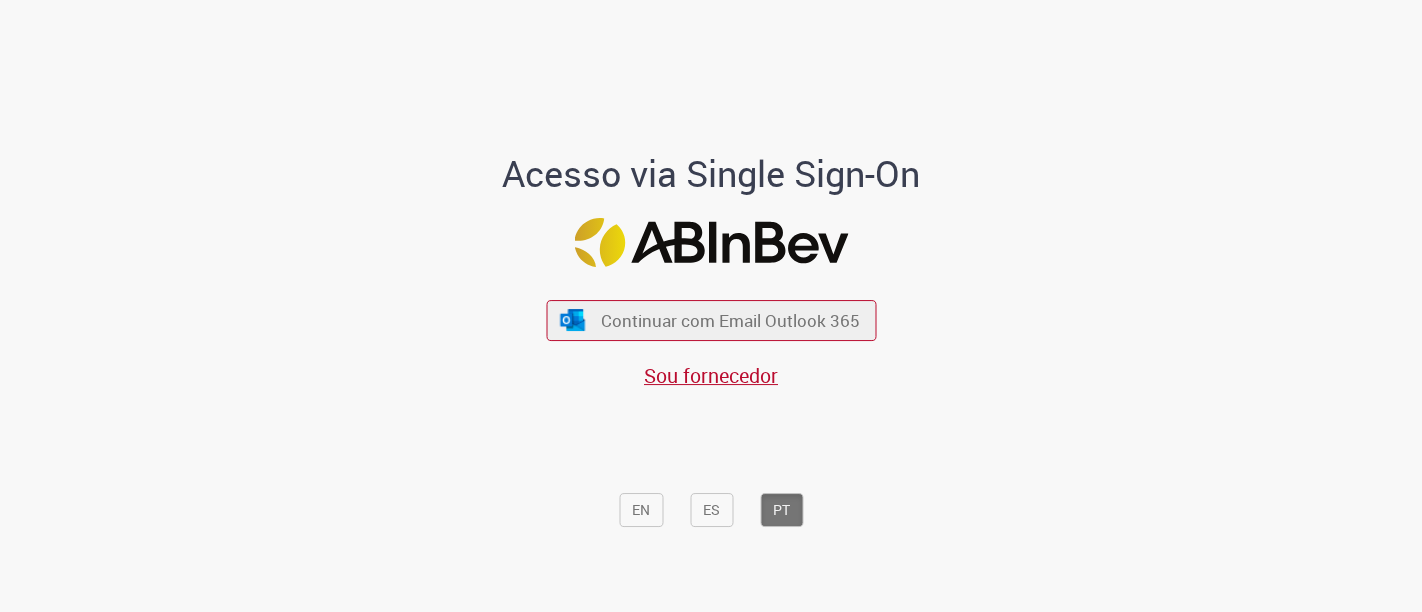 scroll, scrollTop: 0, scrollLeft: 0, axis: both 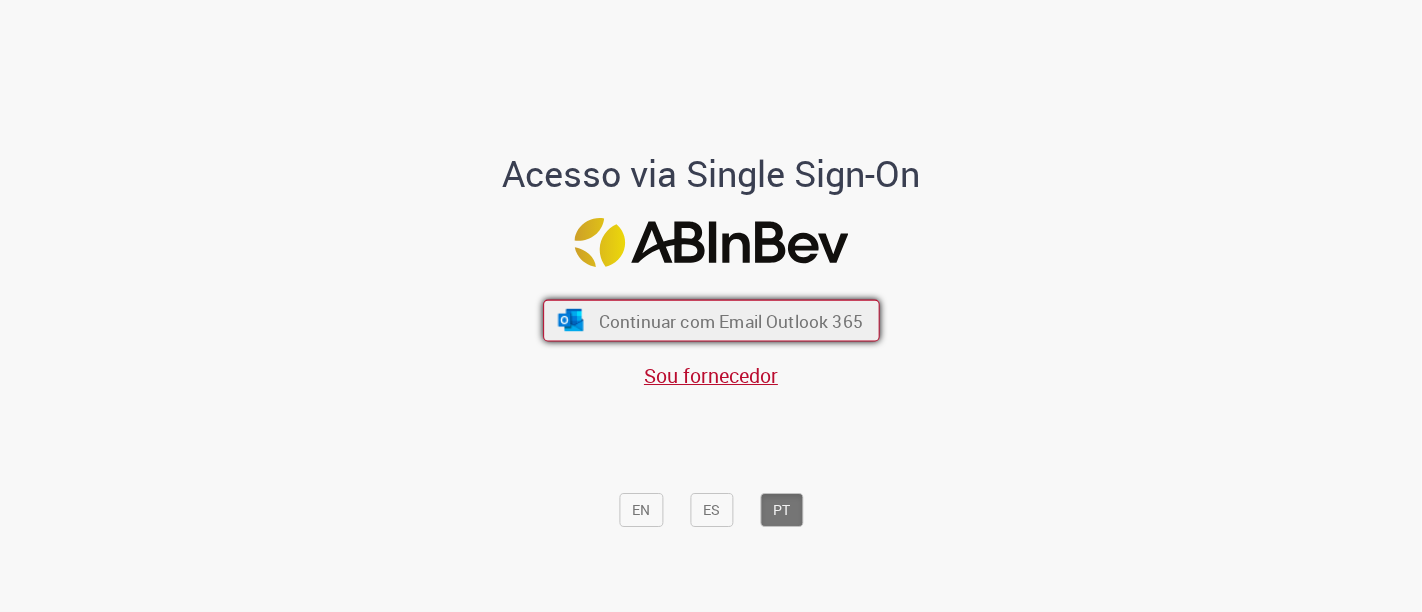 click on "Continuar com Email Outlook 365" at bounding box center (730, 320) 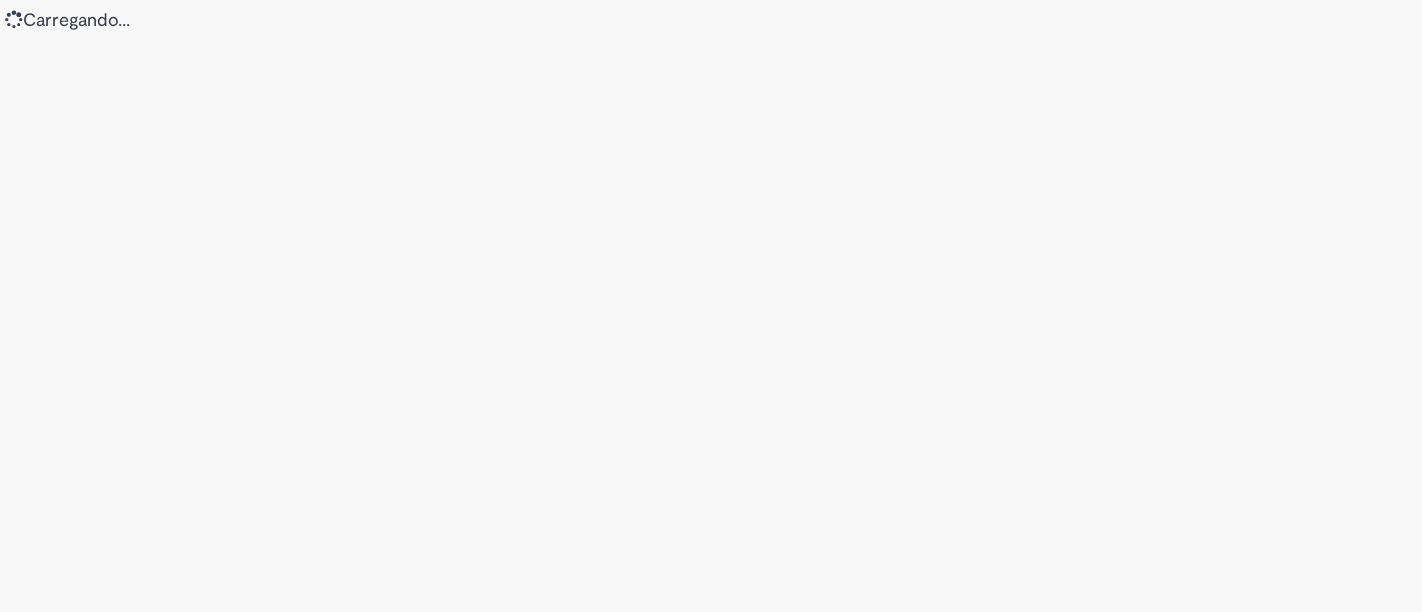 scroll, scrollTop: 0, scrollLeft: 0, axis: both 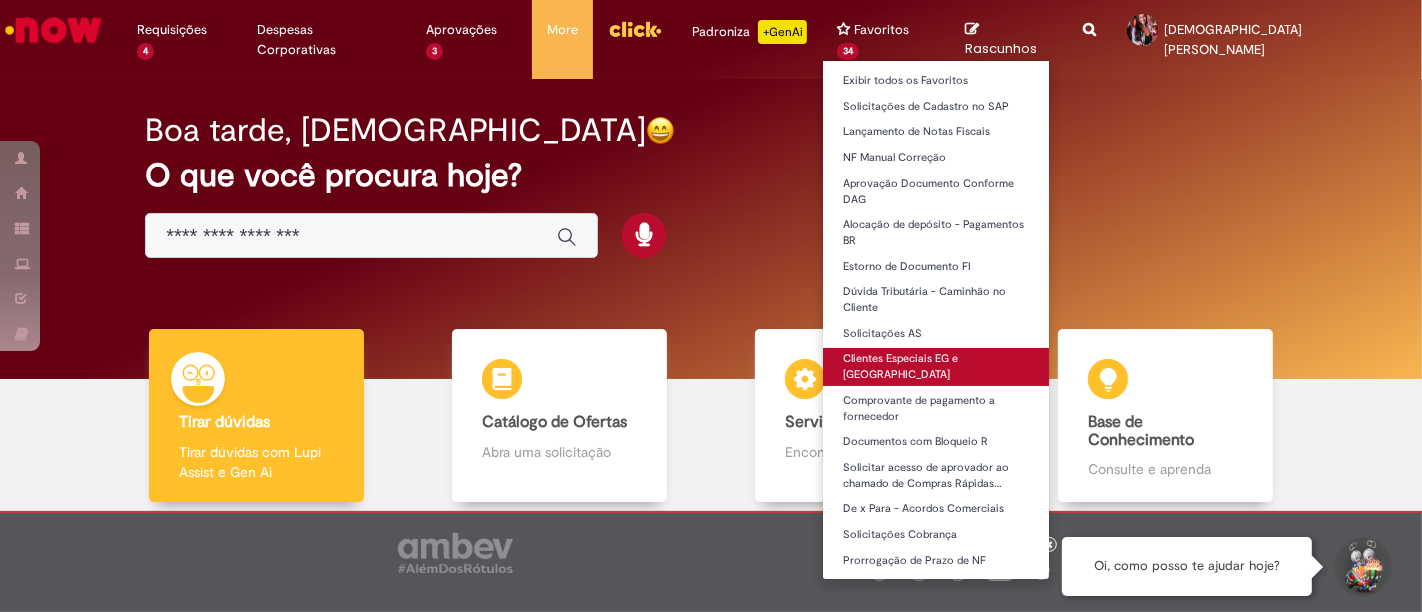 click on "Clientes Especiais EG e [GEOGRAPHIC_DATA]" at bounding box center (935, 366) 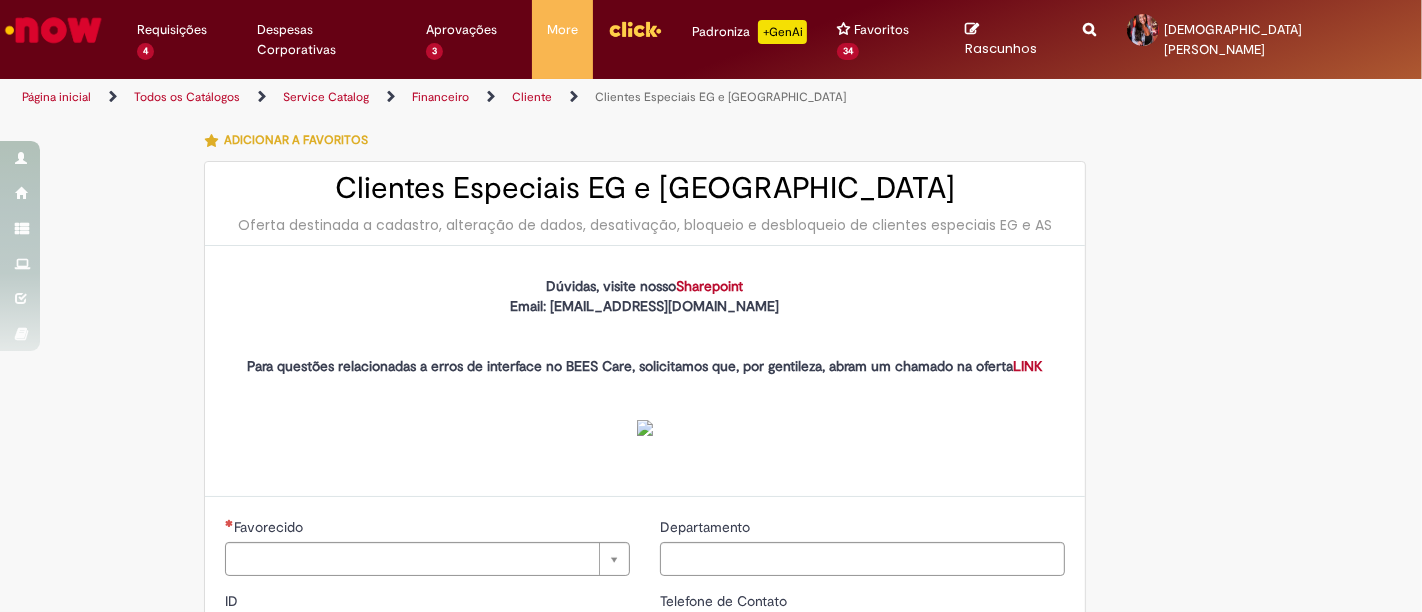 type on "********" 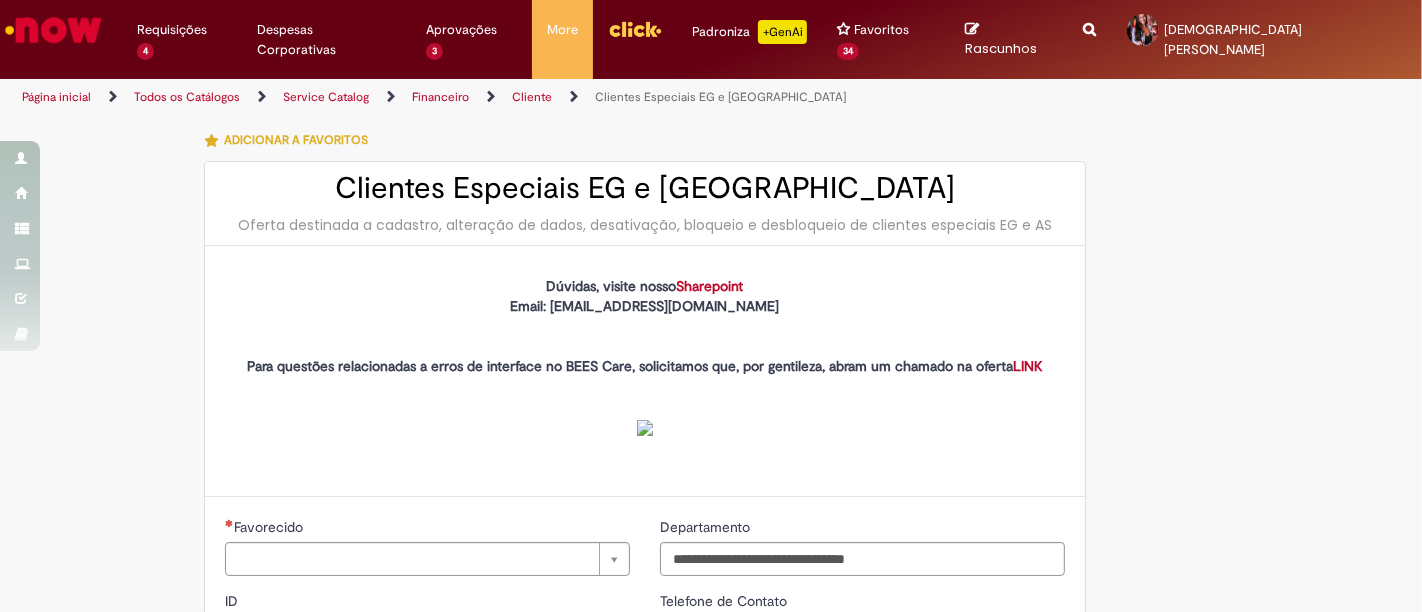type on "**********" 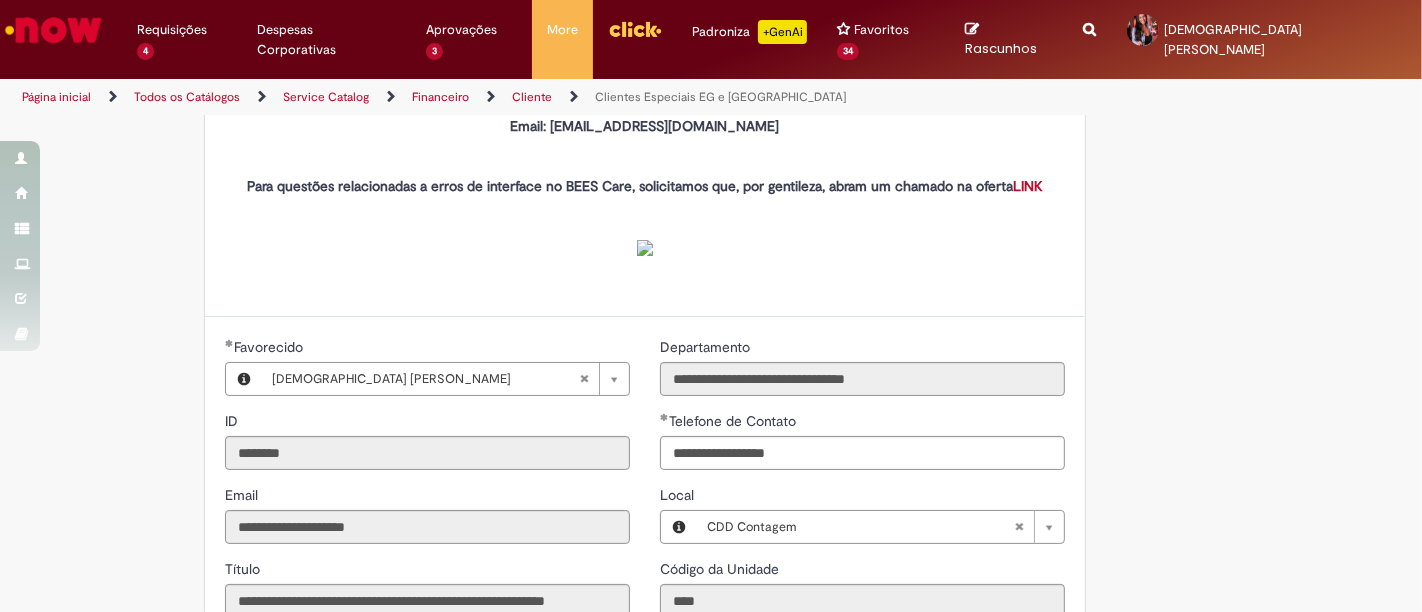 type on "**********" 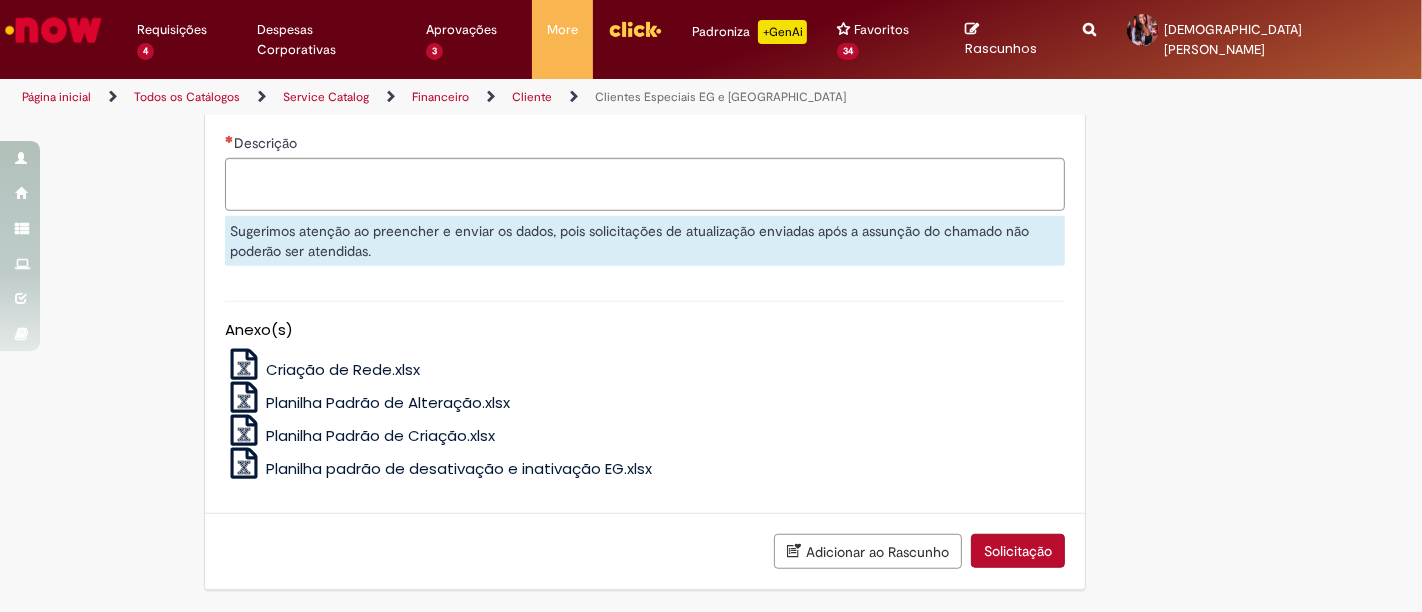 scroll, scrollTop: 1888, scrollLeft: 0, axis: vertical 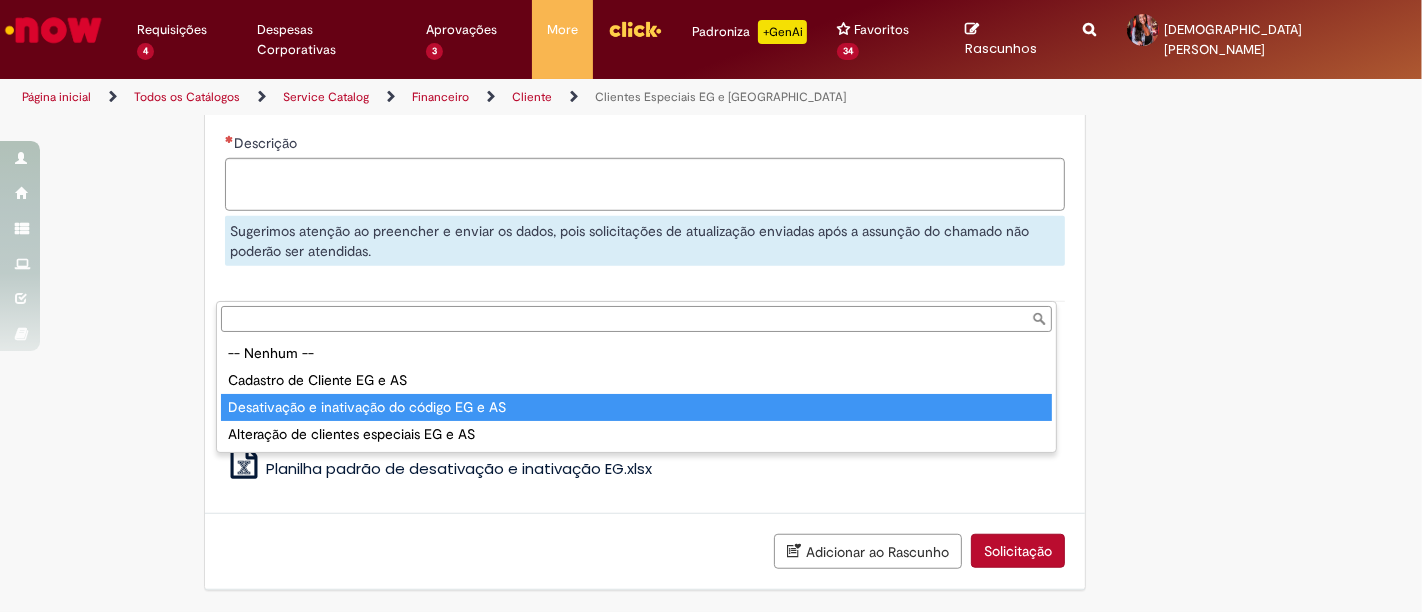 type on "**********" 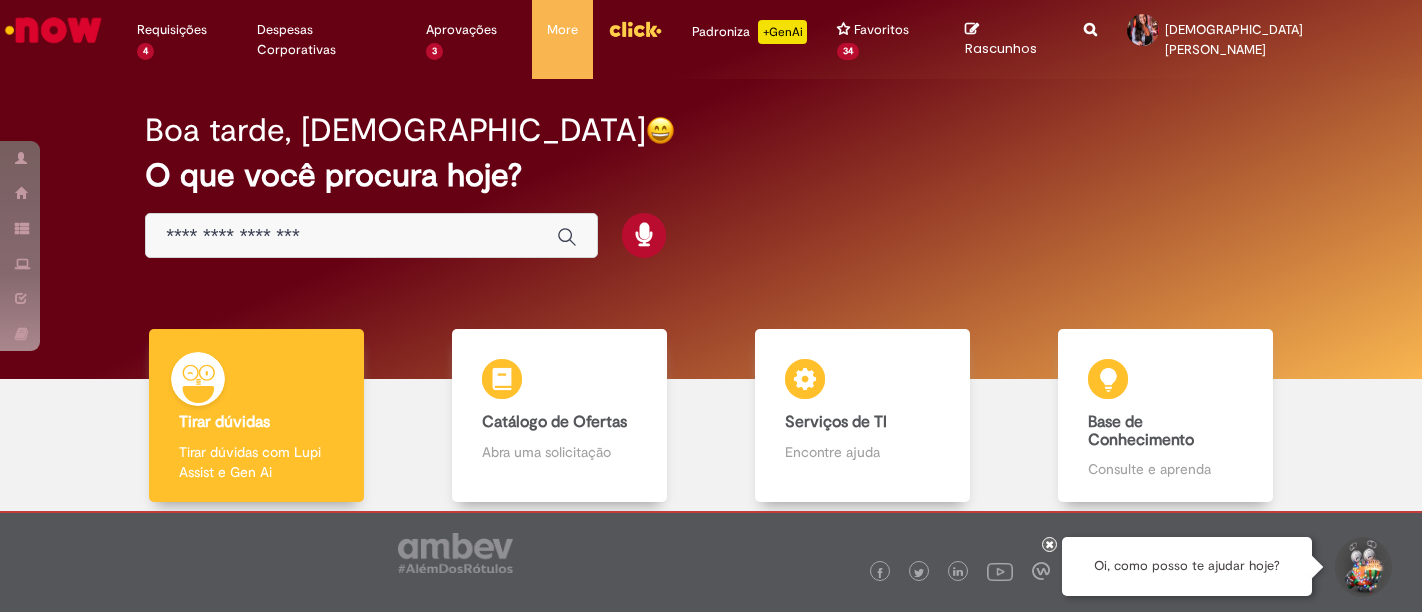 scroll, scrollTop: 0, scrollLeft: 0, axis: both 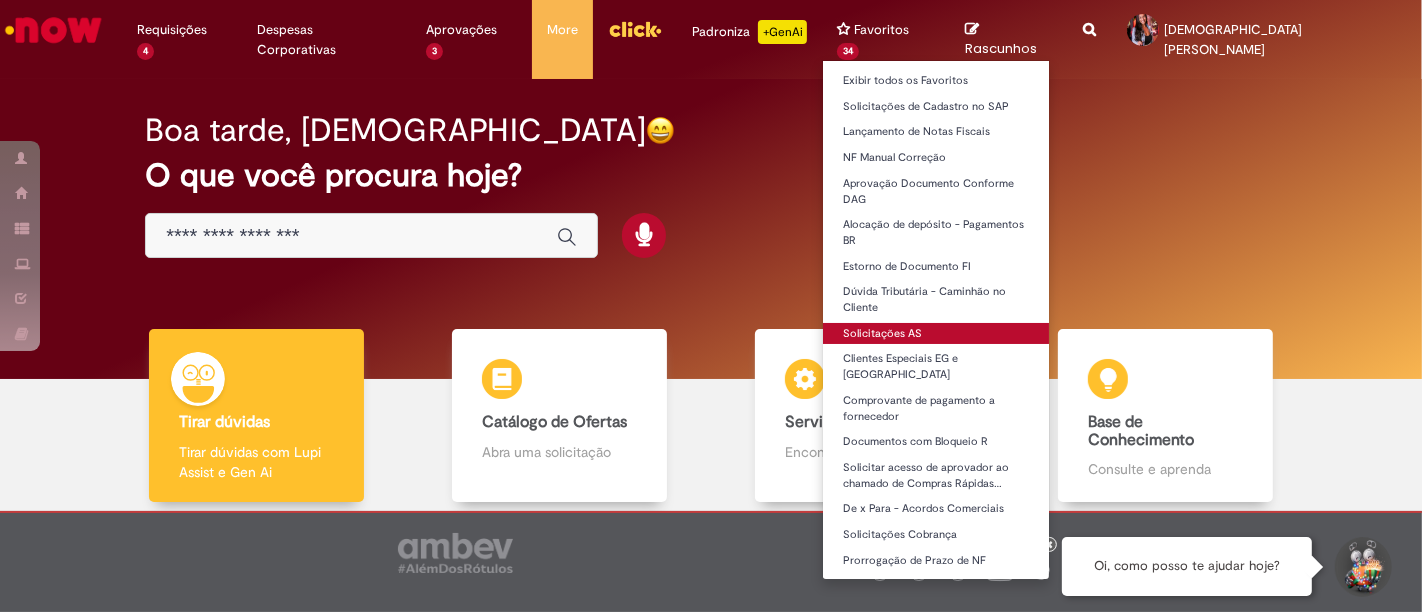 click on "Solicitações AS" at bounding box center (935, 334) 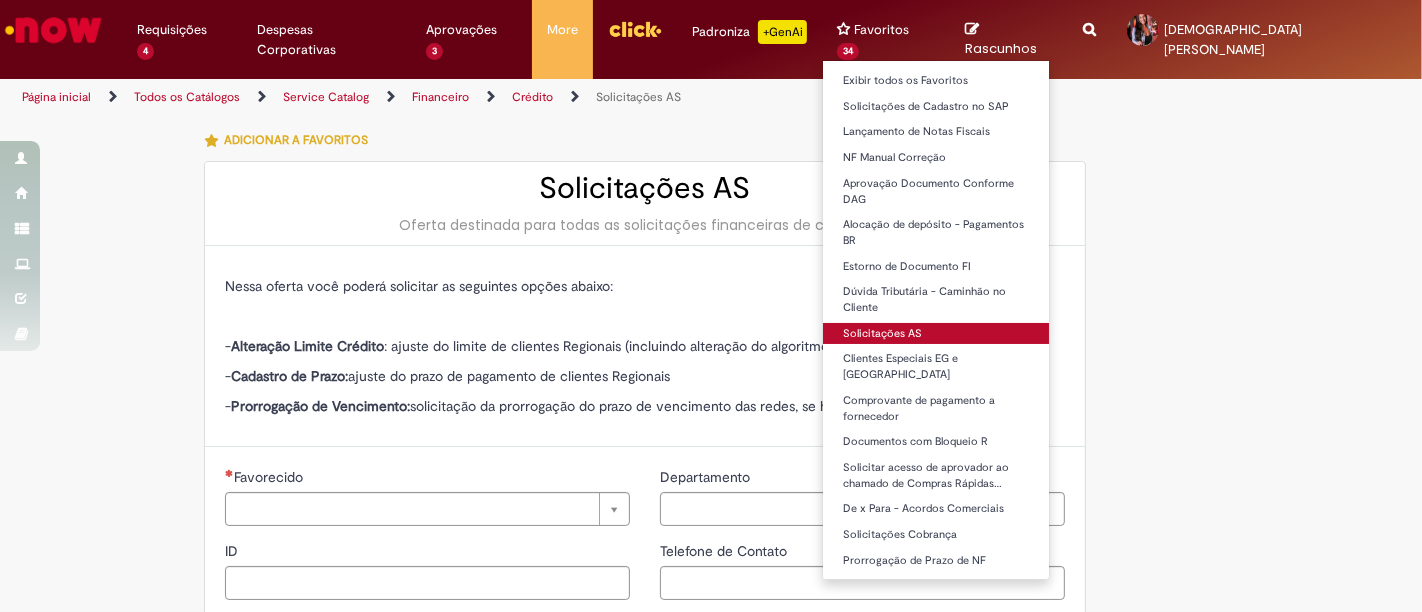 type on "********" 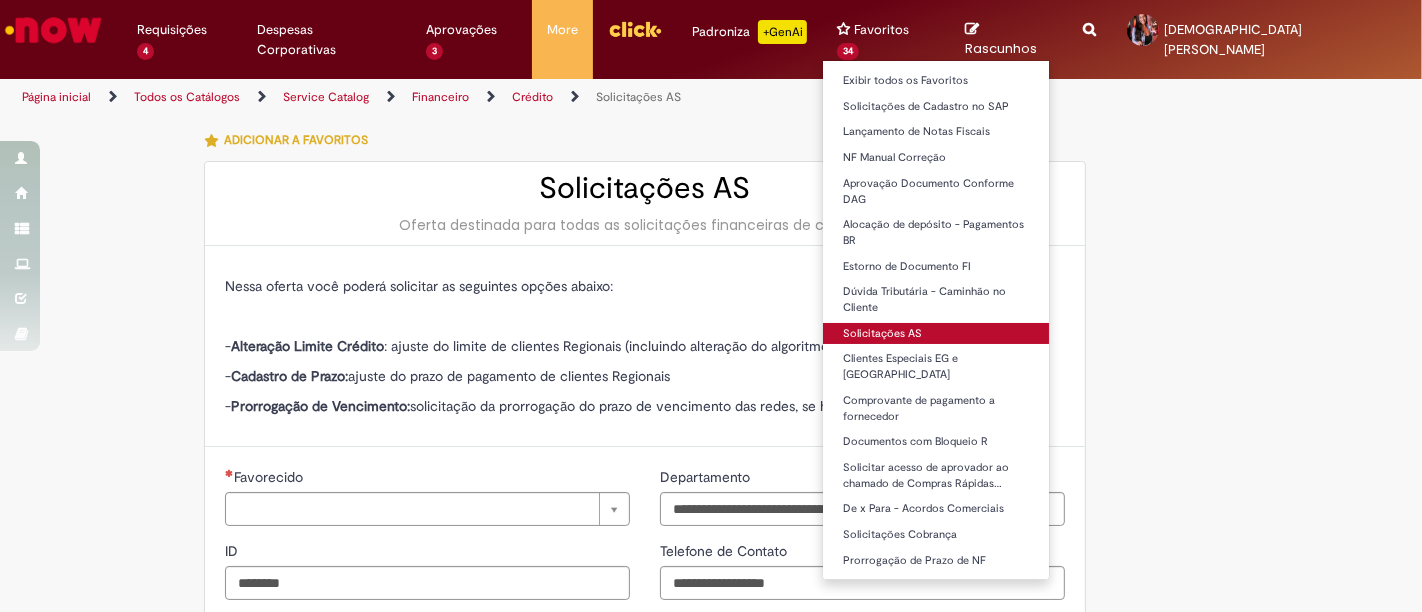 type on "**********" 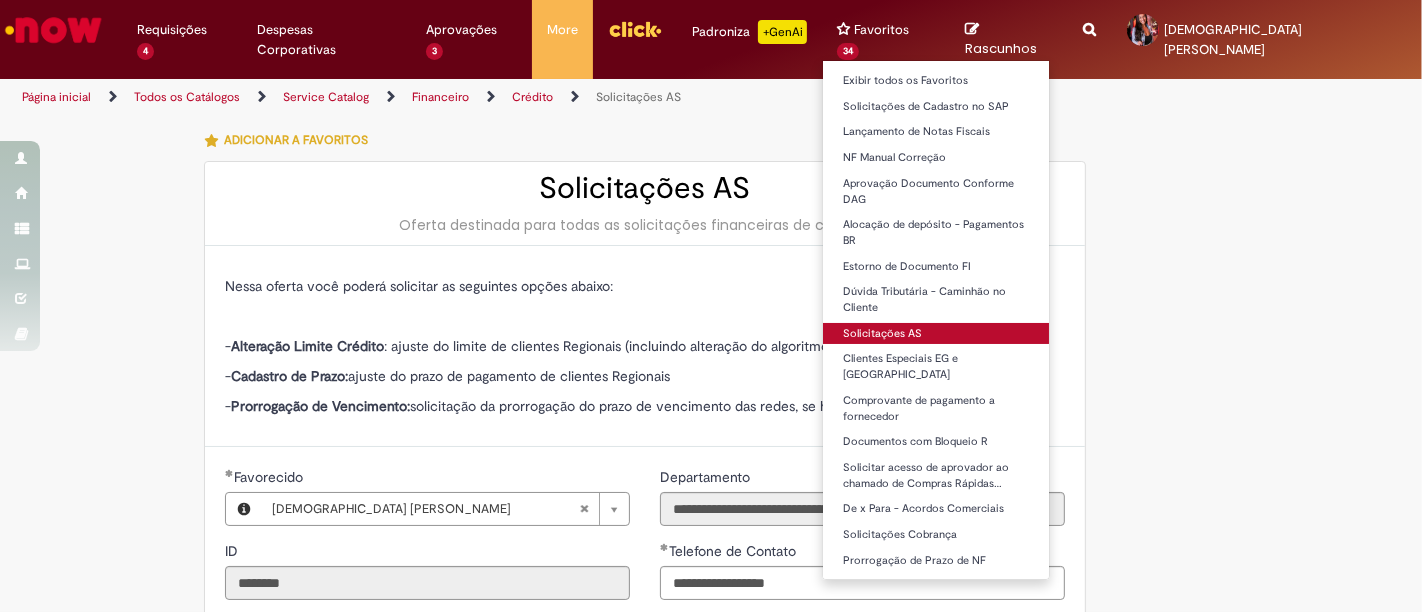 type on "**********" 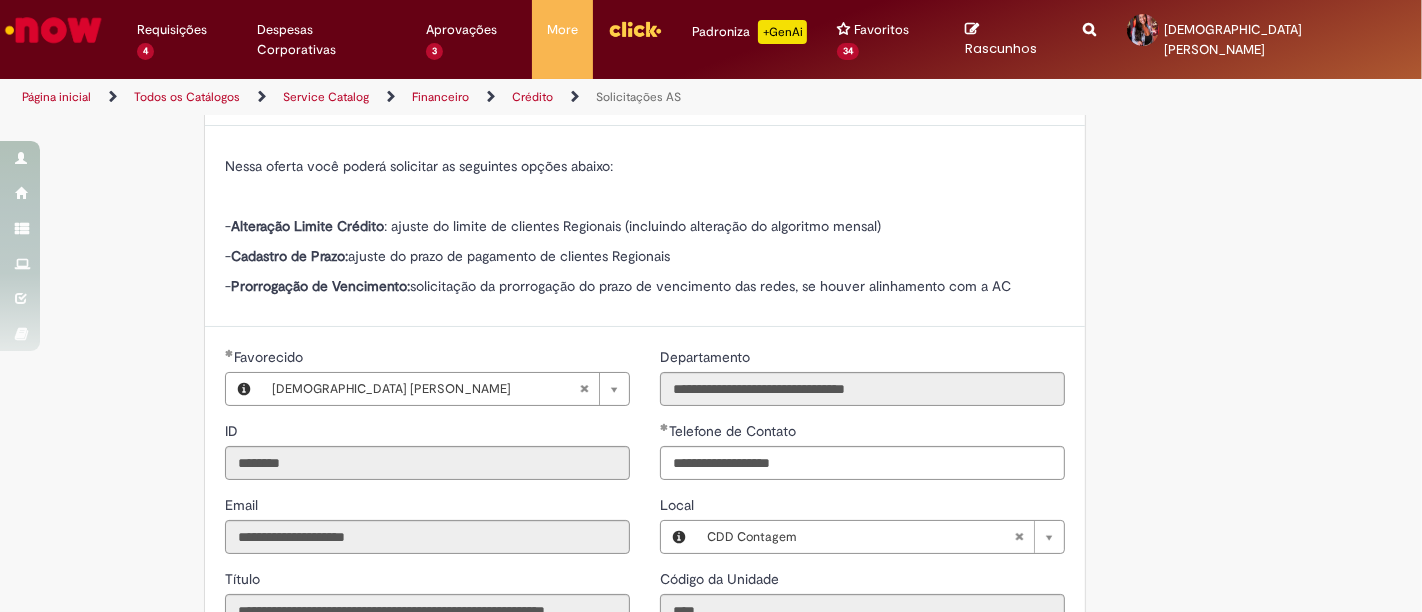 scroll, scrollTop: 555, scrollLeft: 0, axis: vertical 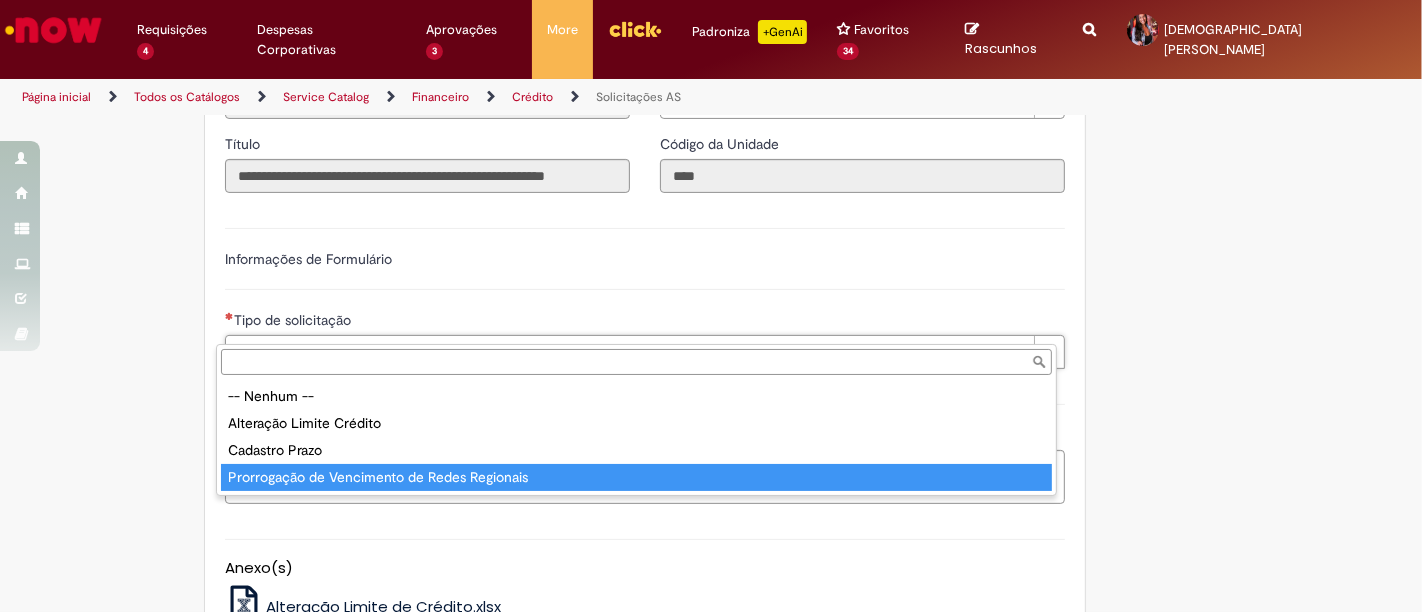 type on "**********" 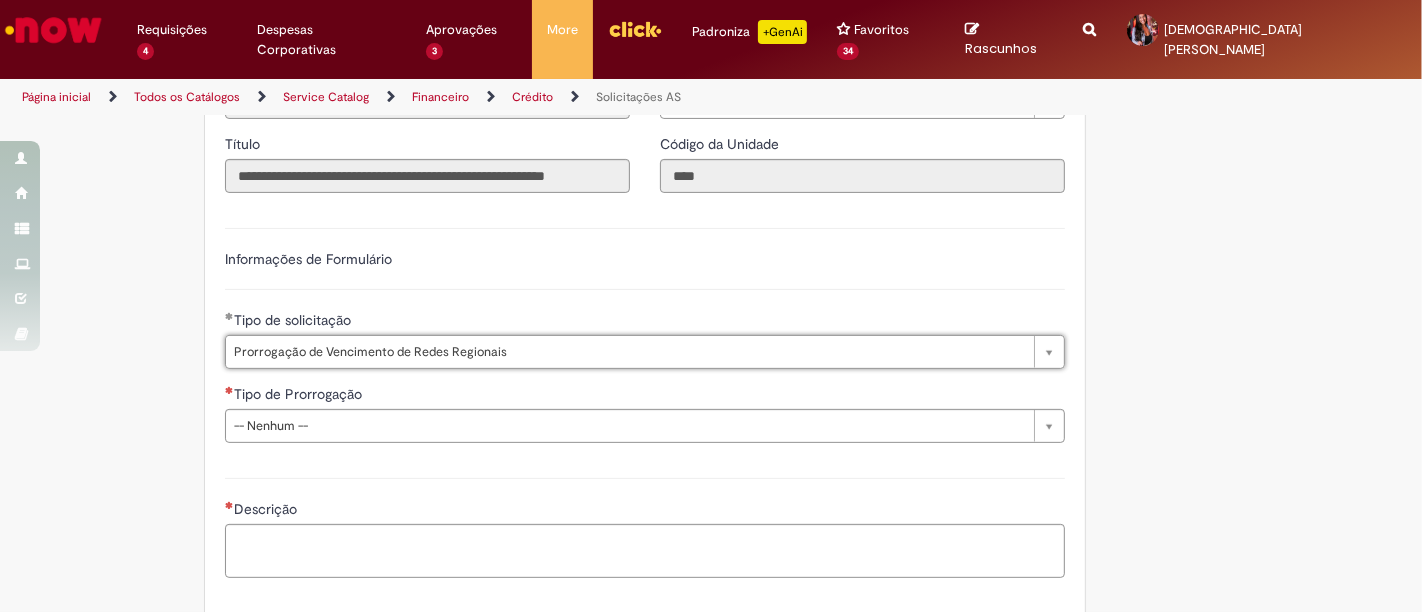 click on "**********" at bounding box center [613, 286] 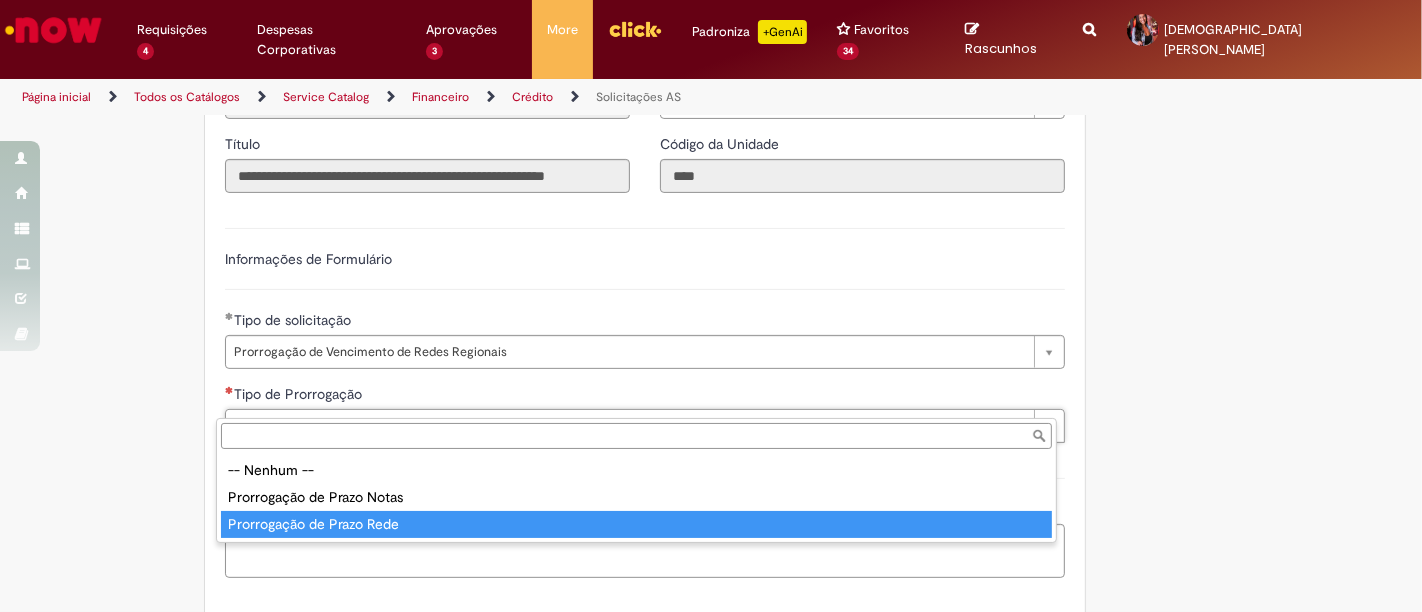 type on "**********" 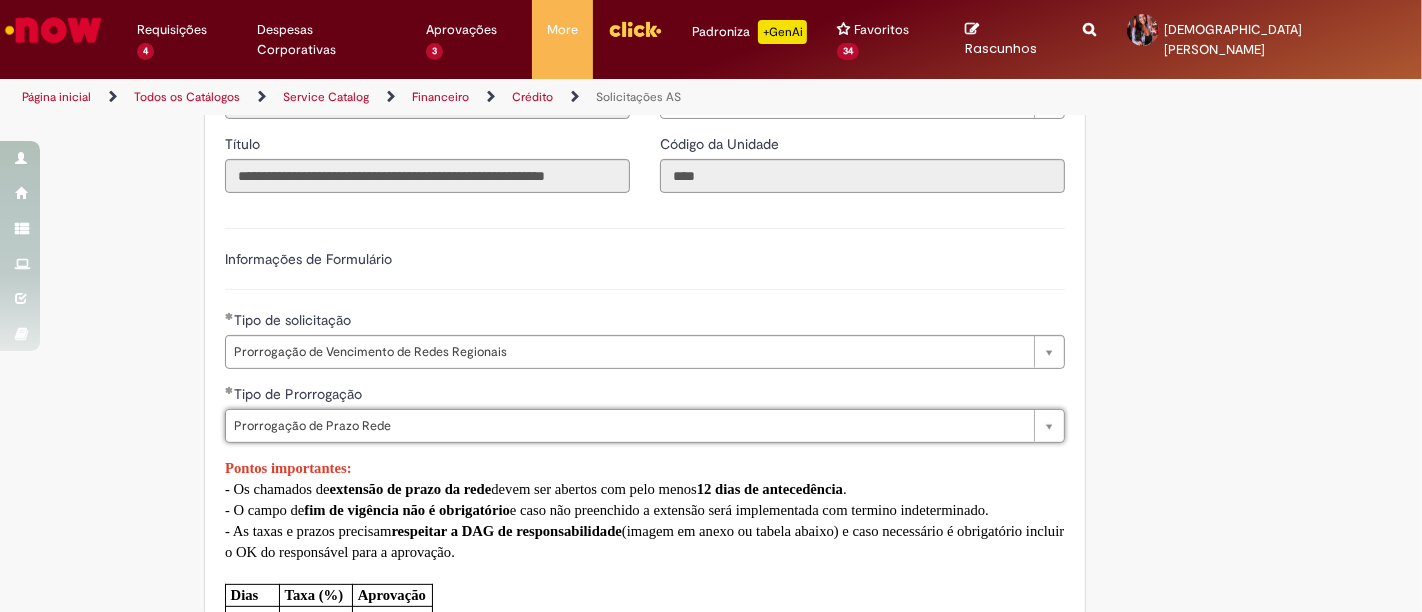click on "- O campo de  fim de vigência não é obrigatório  e caso não preenchido a extensão será implementada com termino indeterminado." at bounding box center [607, 510] 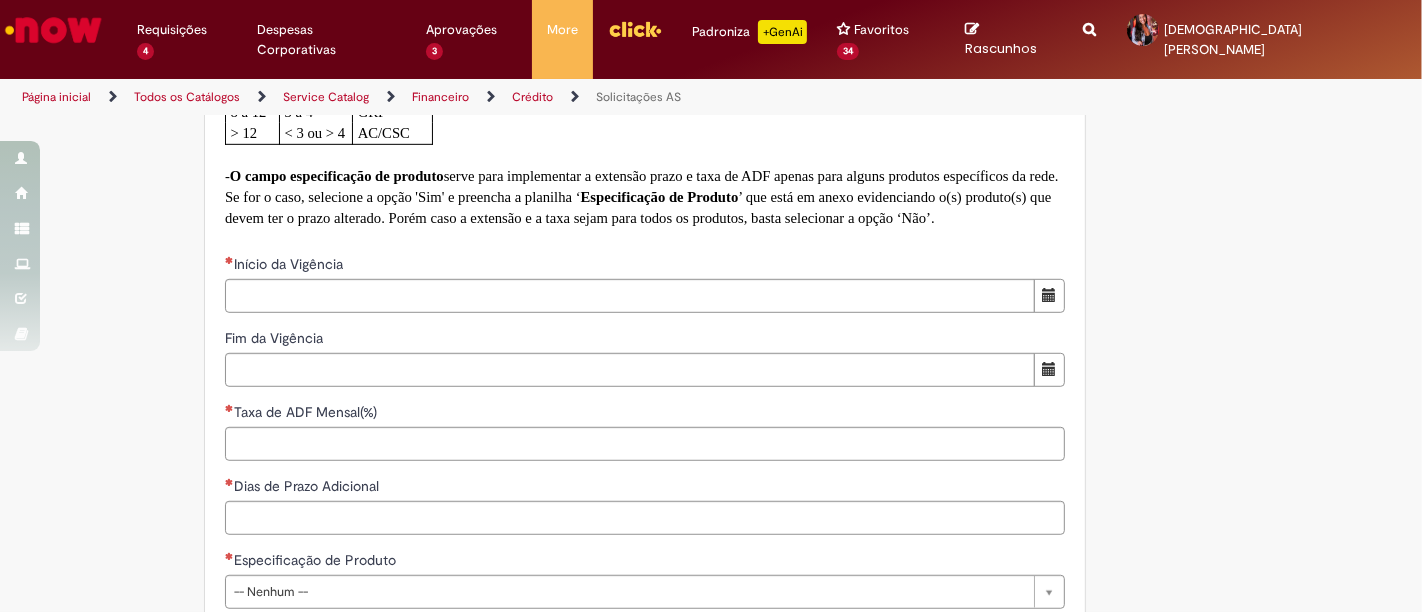 scroll, scrollTop: 1111, scrollLeft: 0, axis: vertical 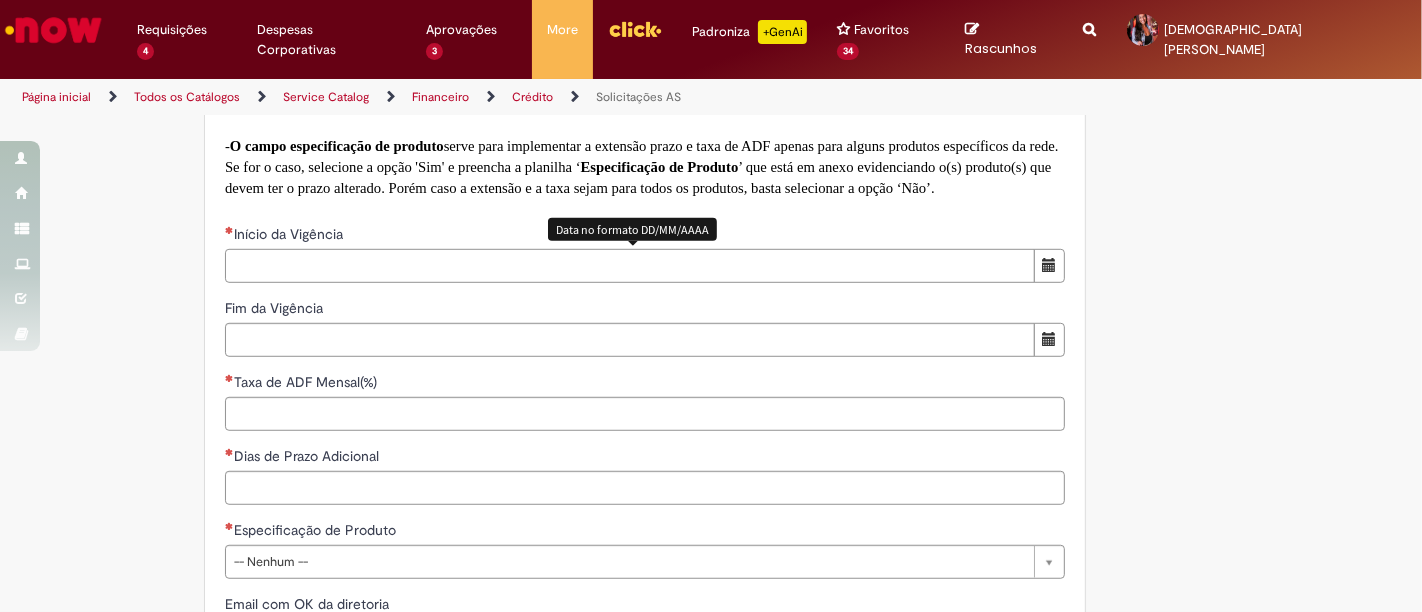 click on "Início da Vigência" at bounding box center [630, 266] 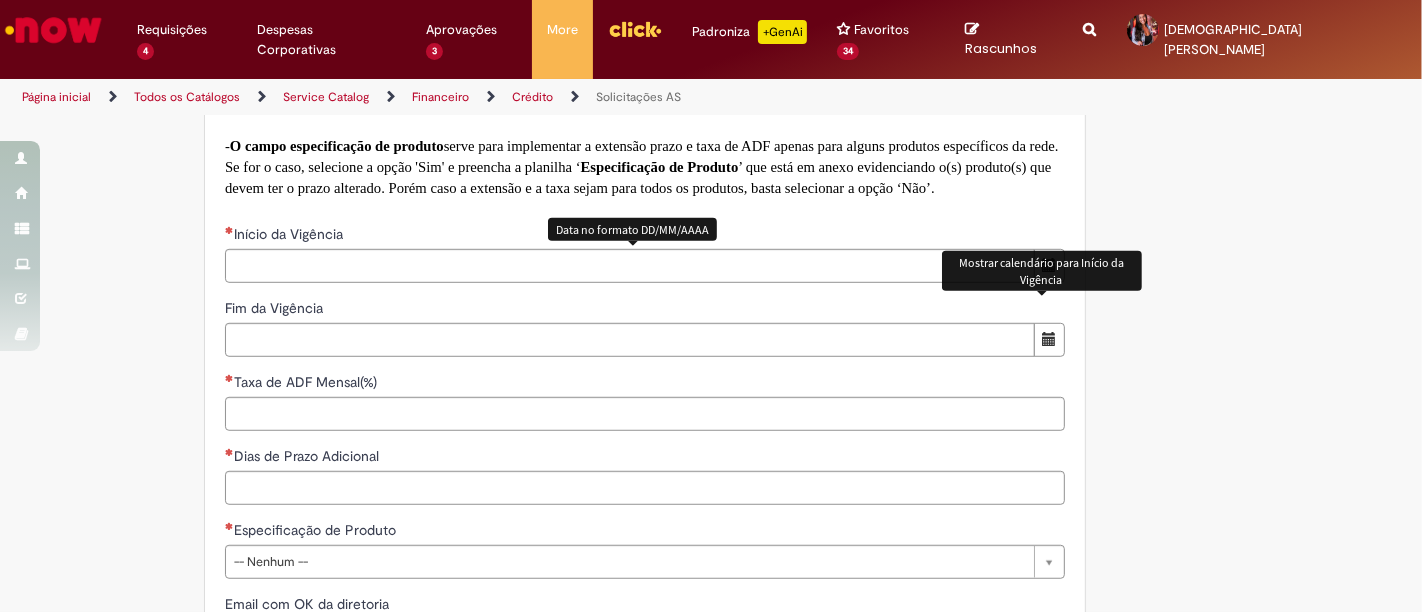 click at bounding box center [1049, 265] 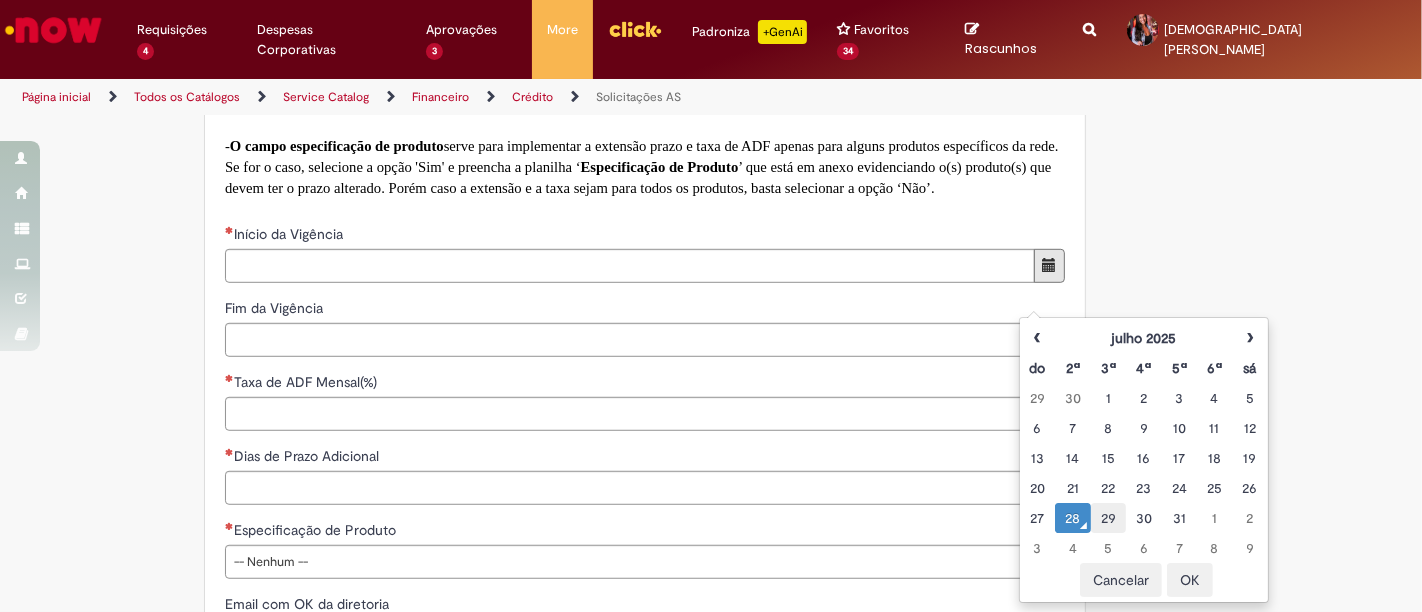 click on "29" at bounding box center [1108, 518] 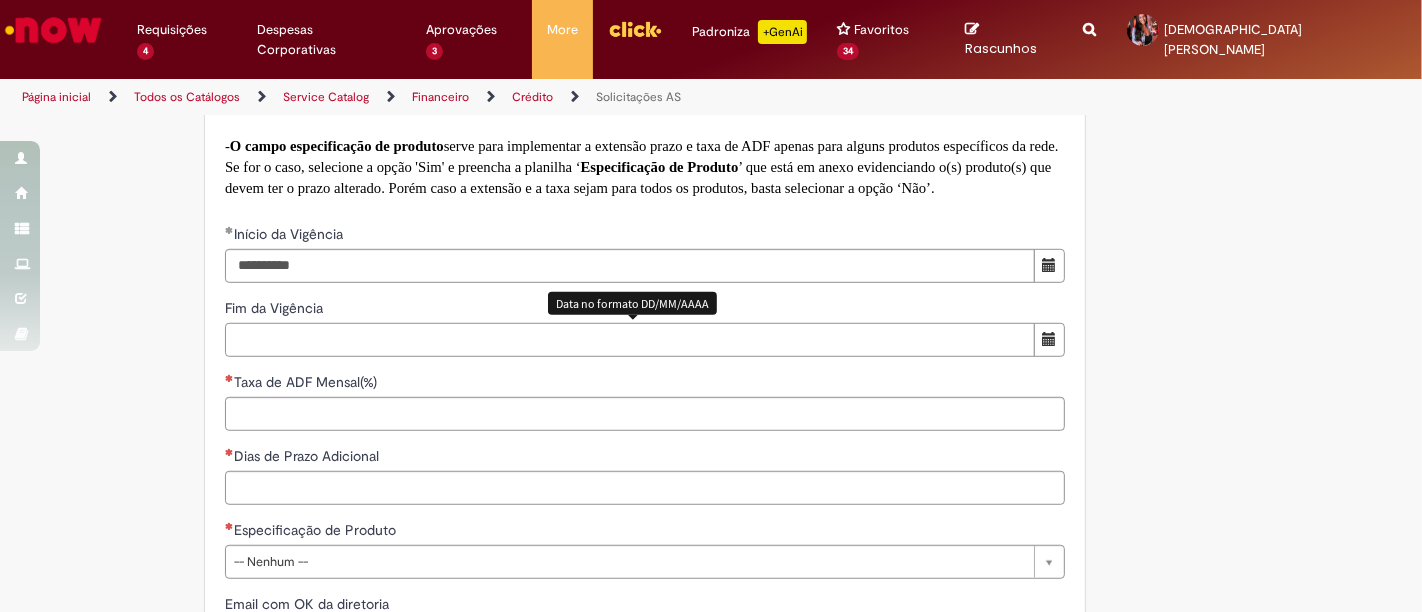 click on "Fim da Vigência" at bounding box center [630, 340] 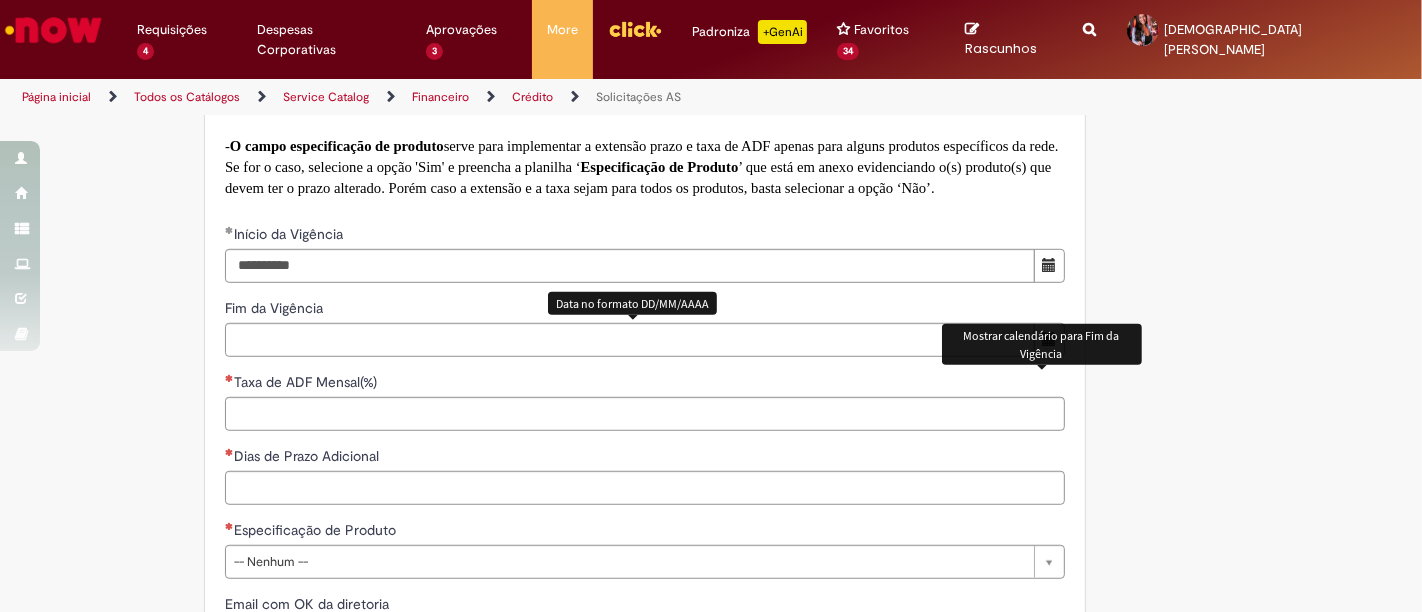 click at bounding box center (1049, 340) 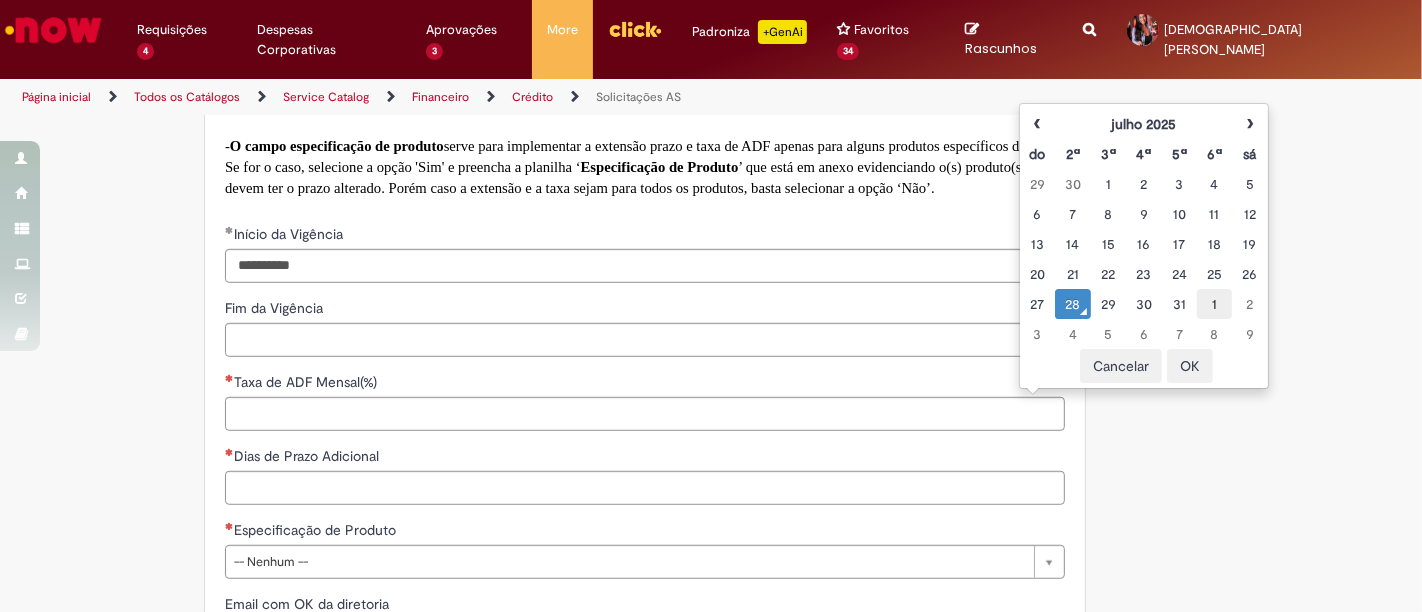 click on "1" at bounding box center [1214, 304] 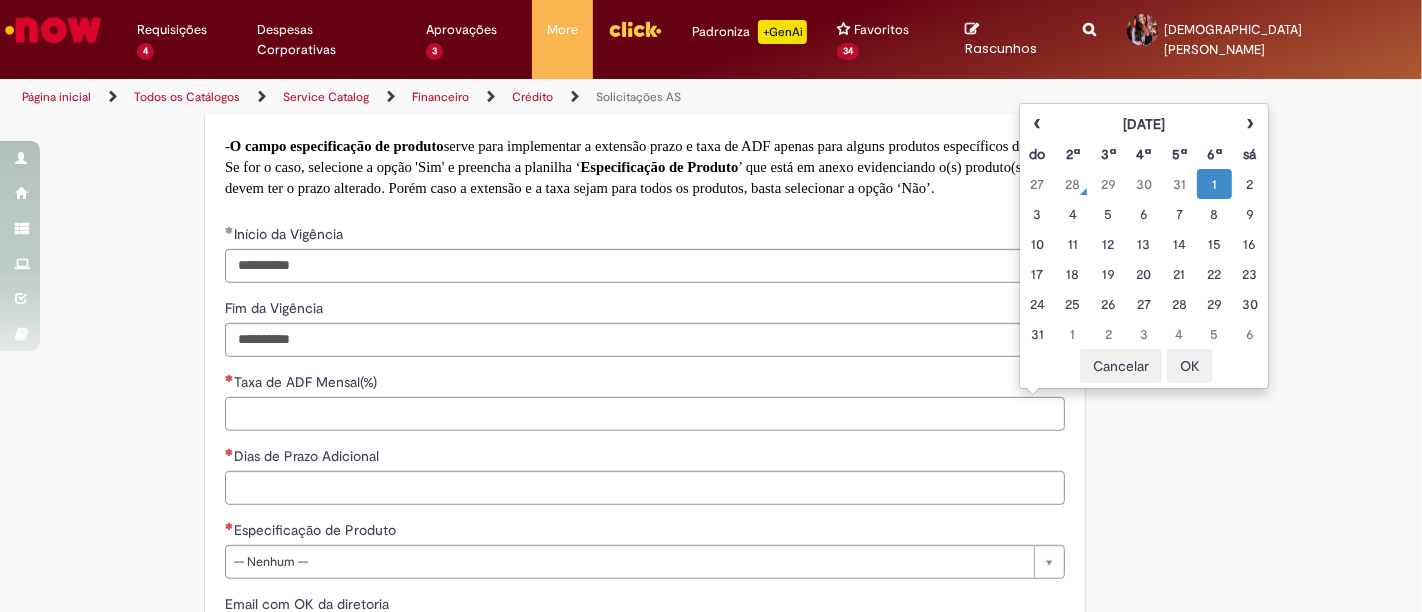 click on "Taxa de ADF Mensal(%)" at bounding box center [645, 414] 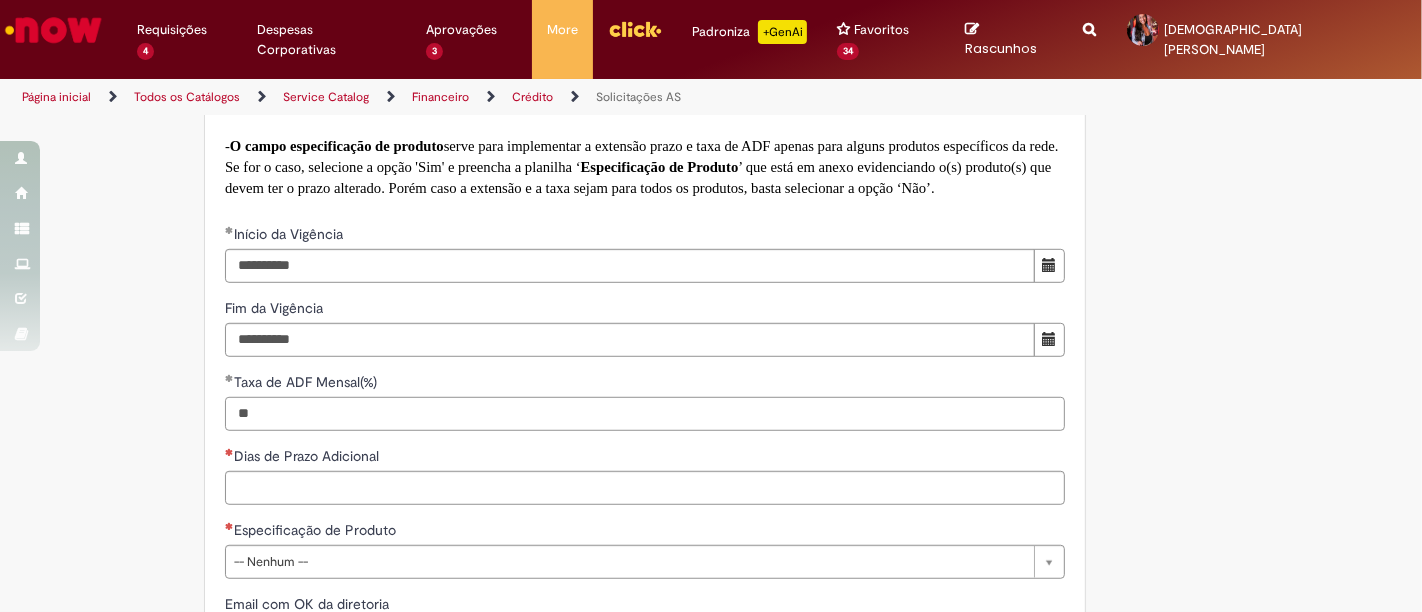 type on "**" 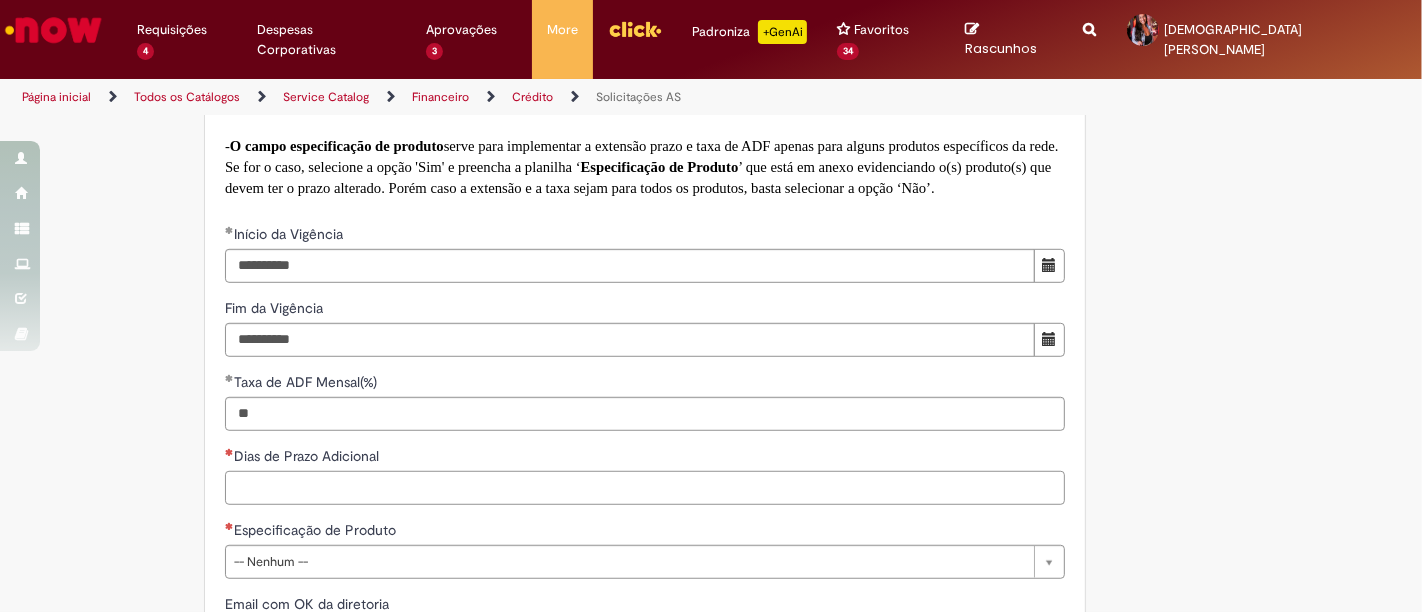 click on "Dias de Prazo Adicional" at bounding box center [645, 488] 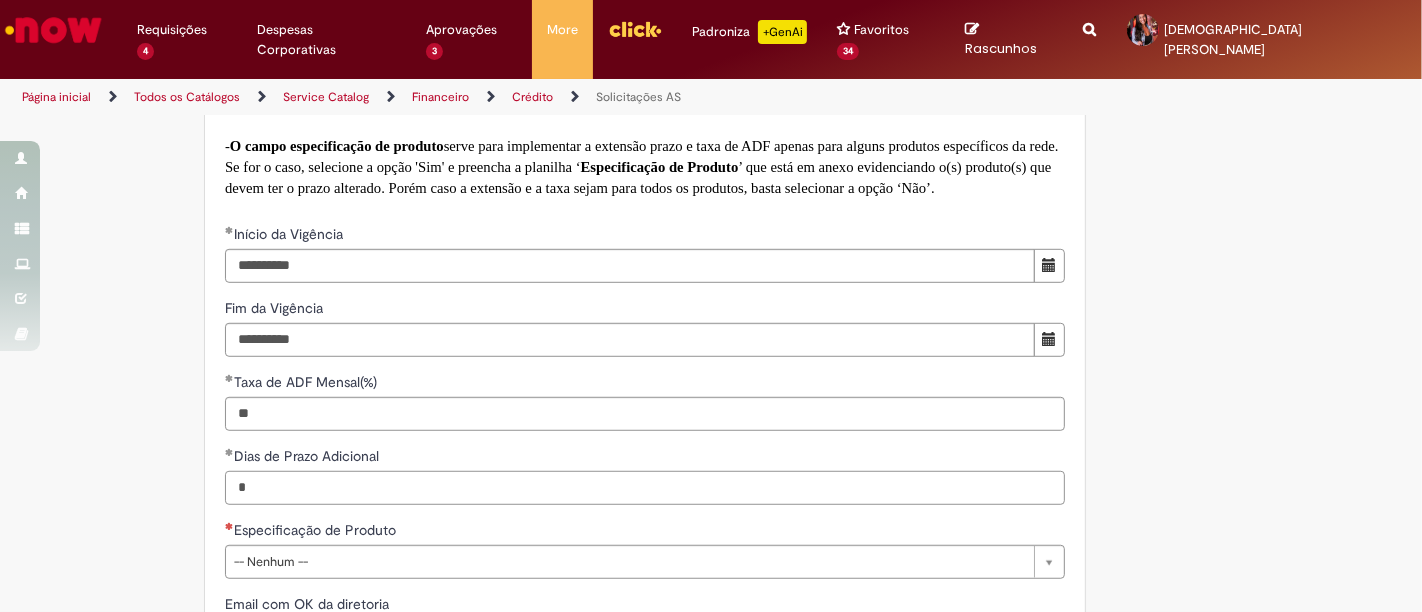 scroll, scrollTop: 1222, scrollLeft: 0, axis: vertical 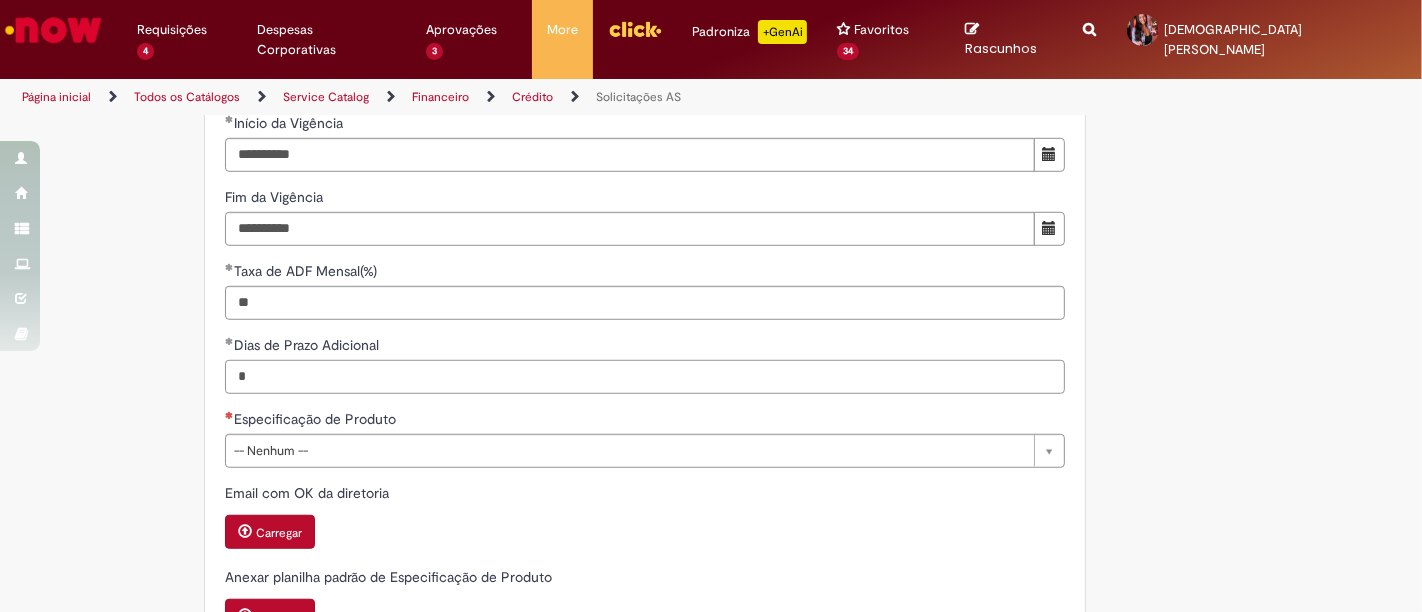 type on "*" 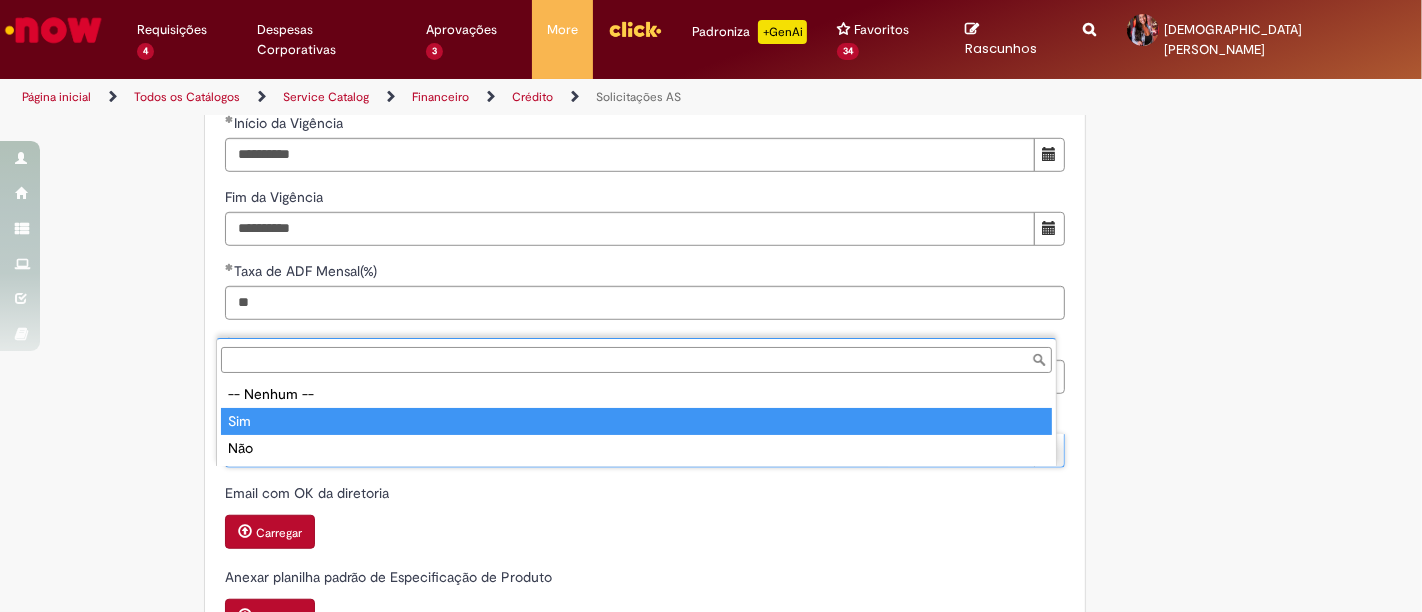 click on "Especificação de Produto" at bounding box center (636, 360) 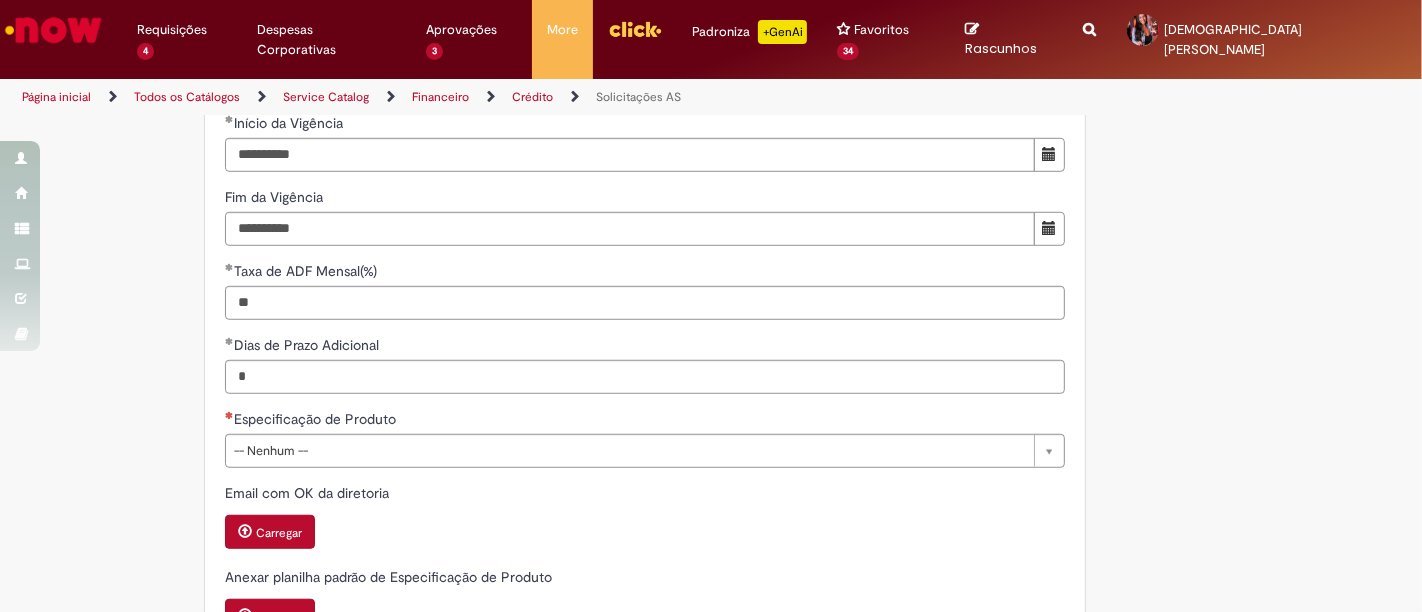 click on "**********" at bounding box center (711, 49) 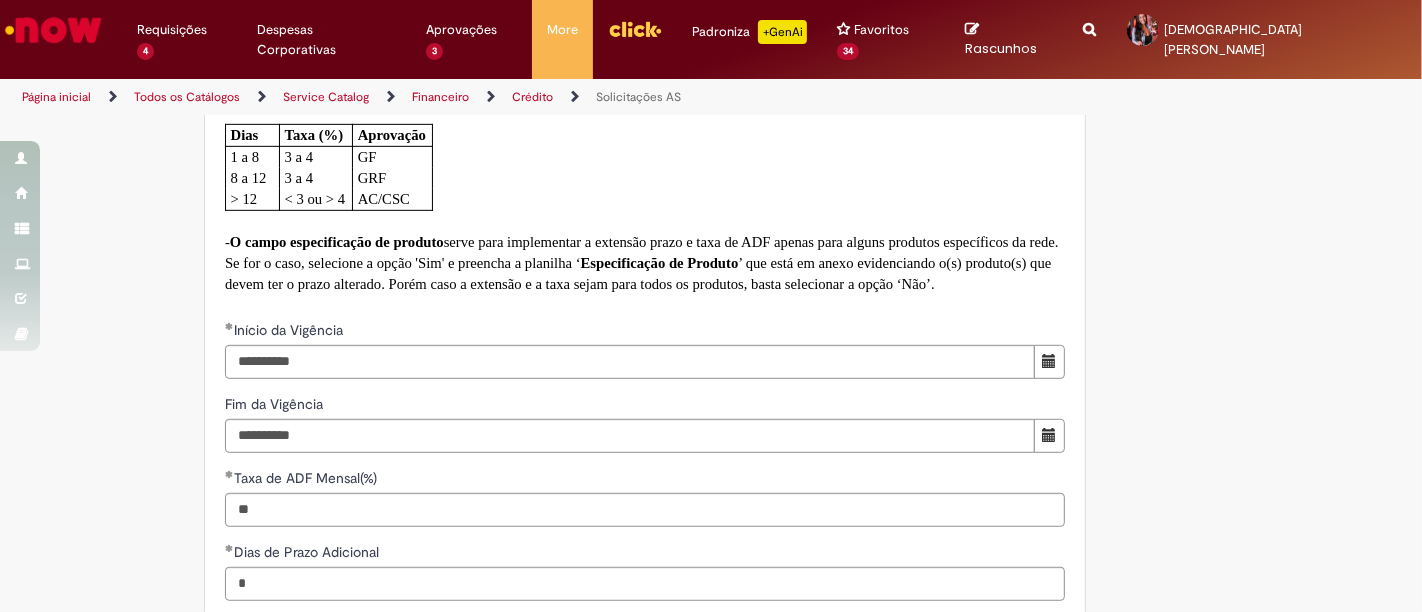 scroll, scrollTop: 888, scrollLeft: 0, axis: vertical 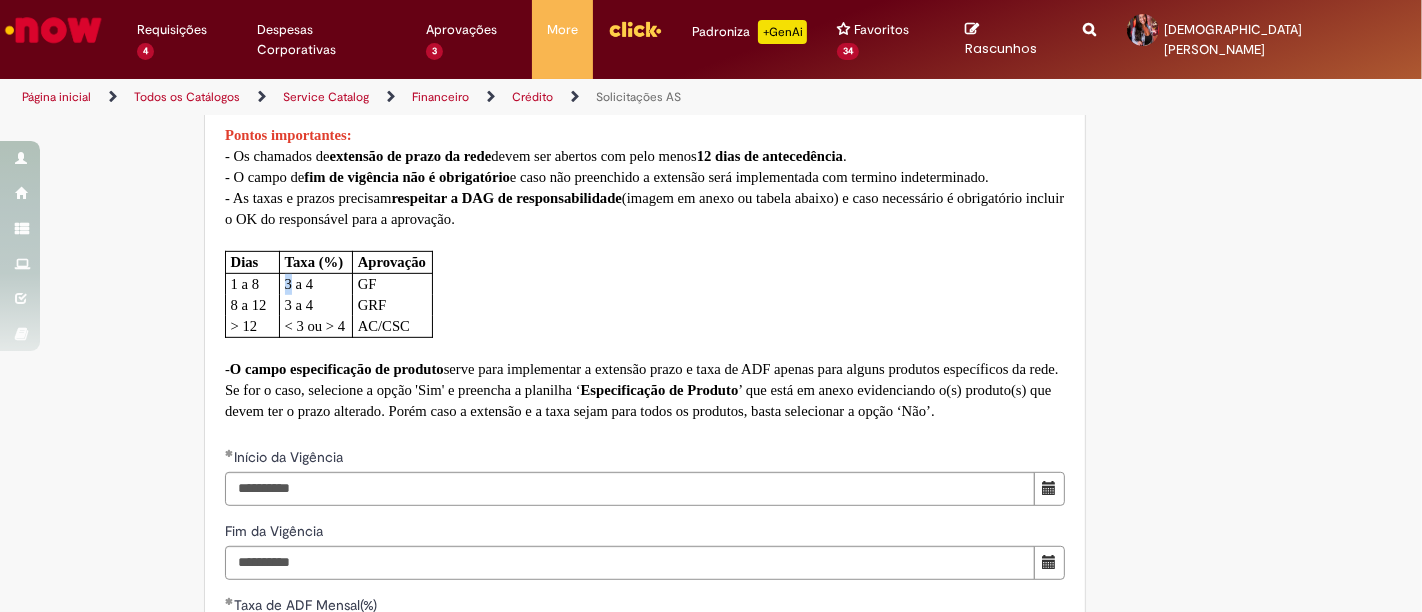 click on "3 a 4" at bounding box center [299, 284] 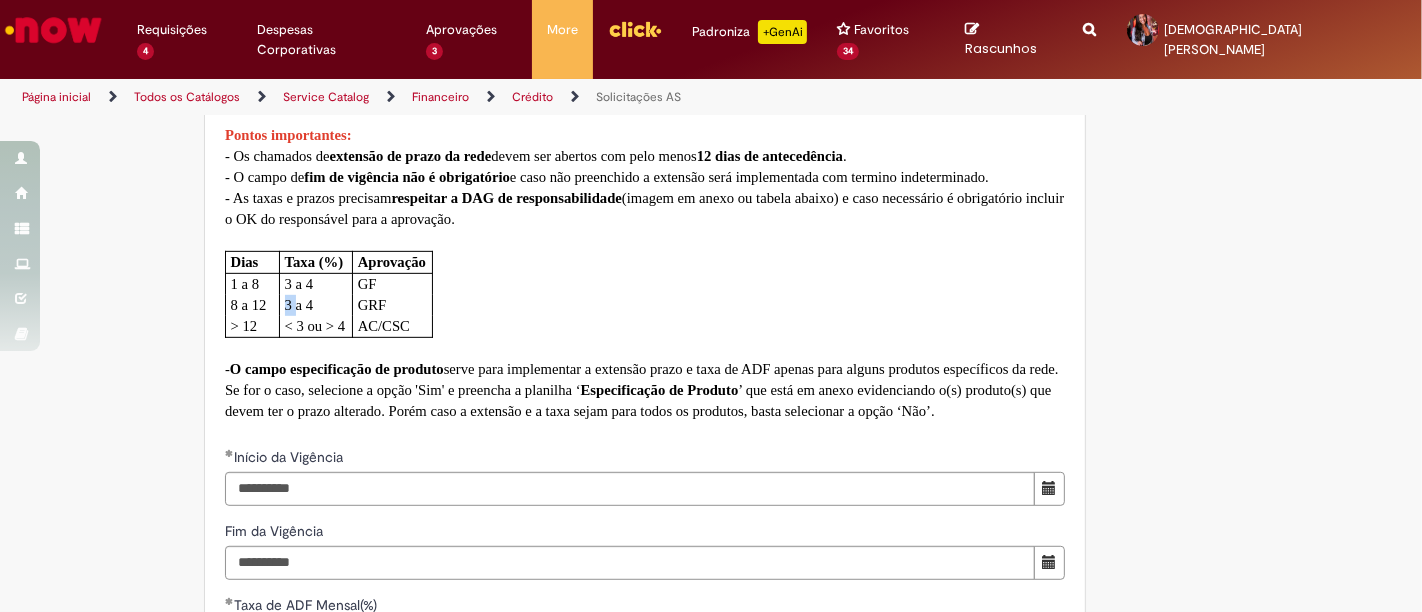 drag, startPoint x: 282, startPoint y: 310, endPoint x: 295, endPoint y: 310, distance: 13 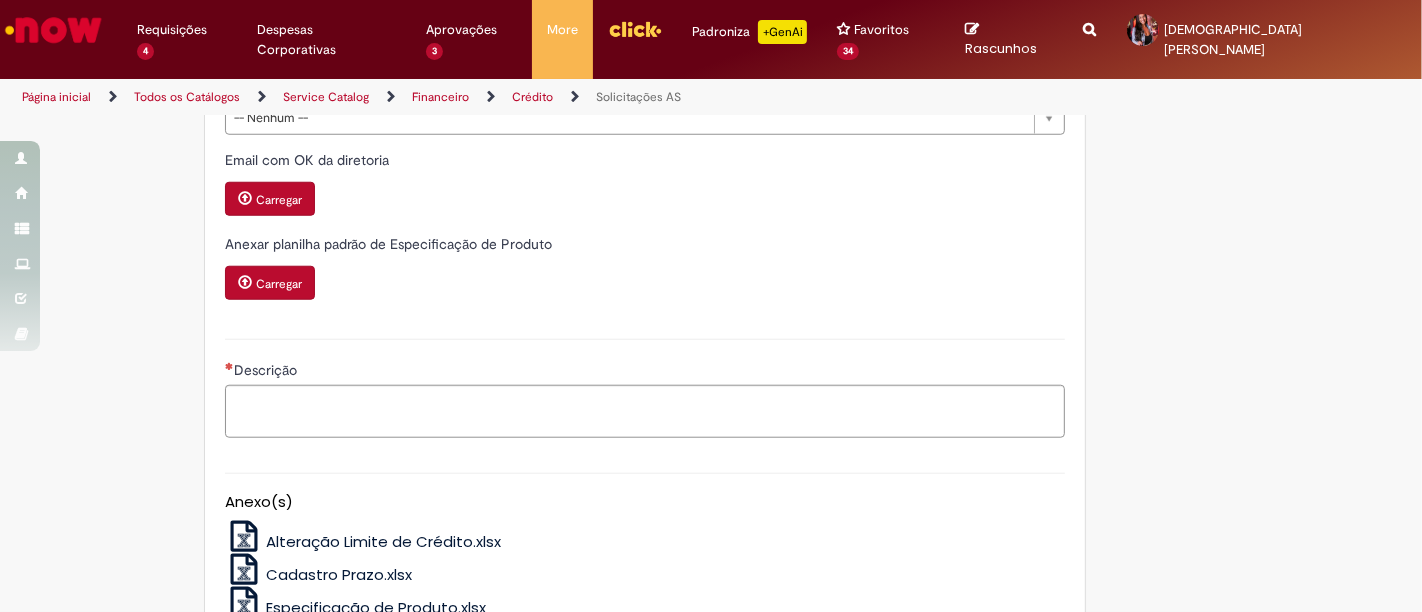 scroll, scrollTop: 1666, scrollLeft: 0, axis: vertical 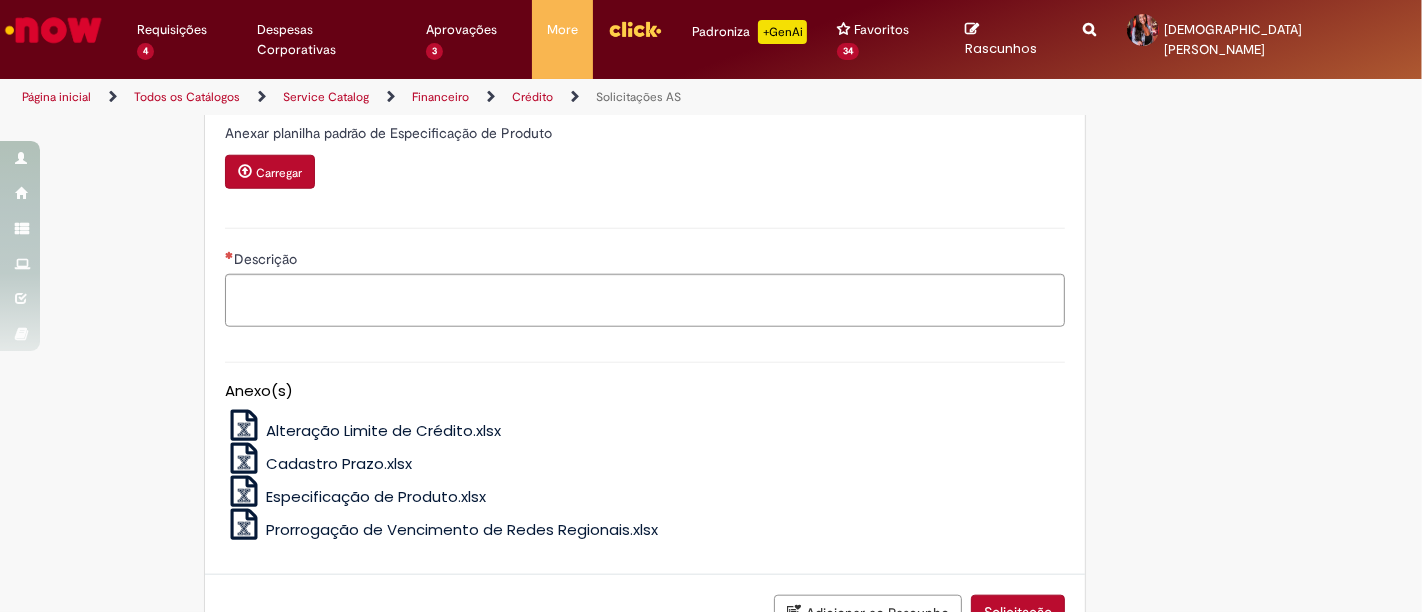 click on "Especificação de Produto.xlsx" at bounding box center (376, 496) 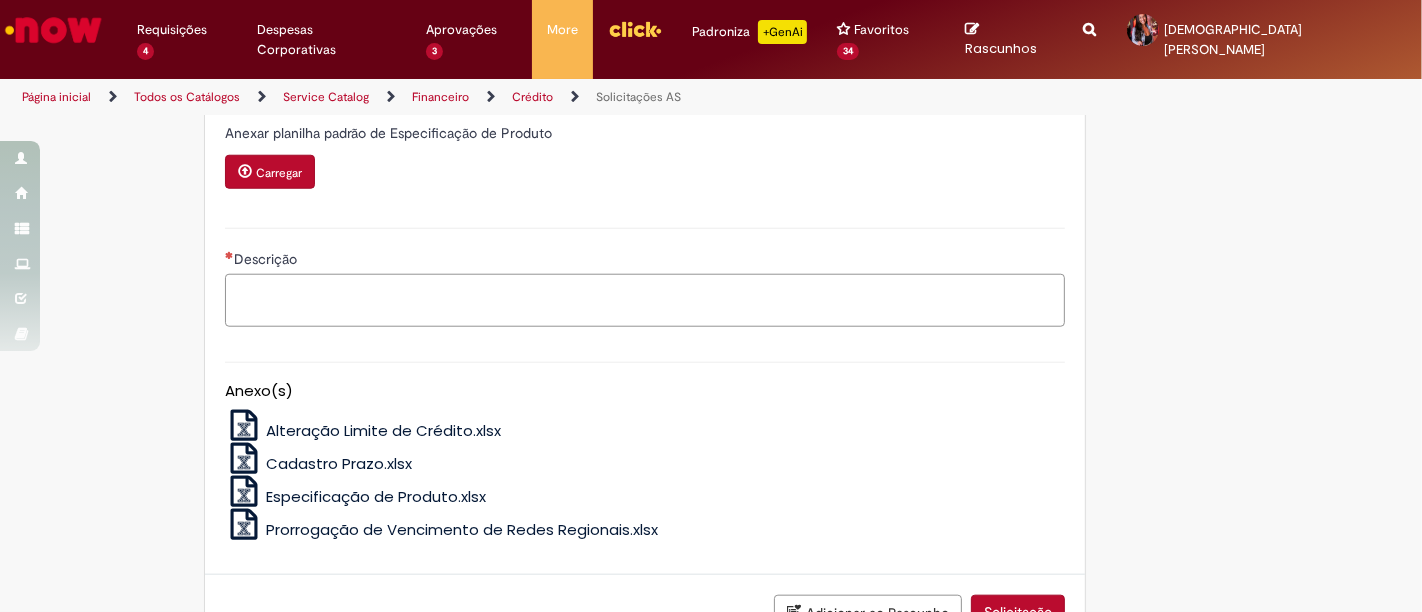 click on "Descrição" at bounding box center (645, 300) 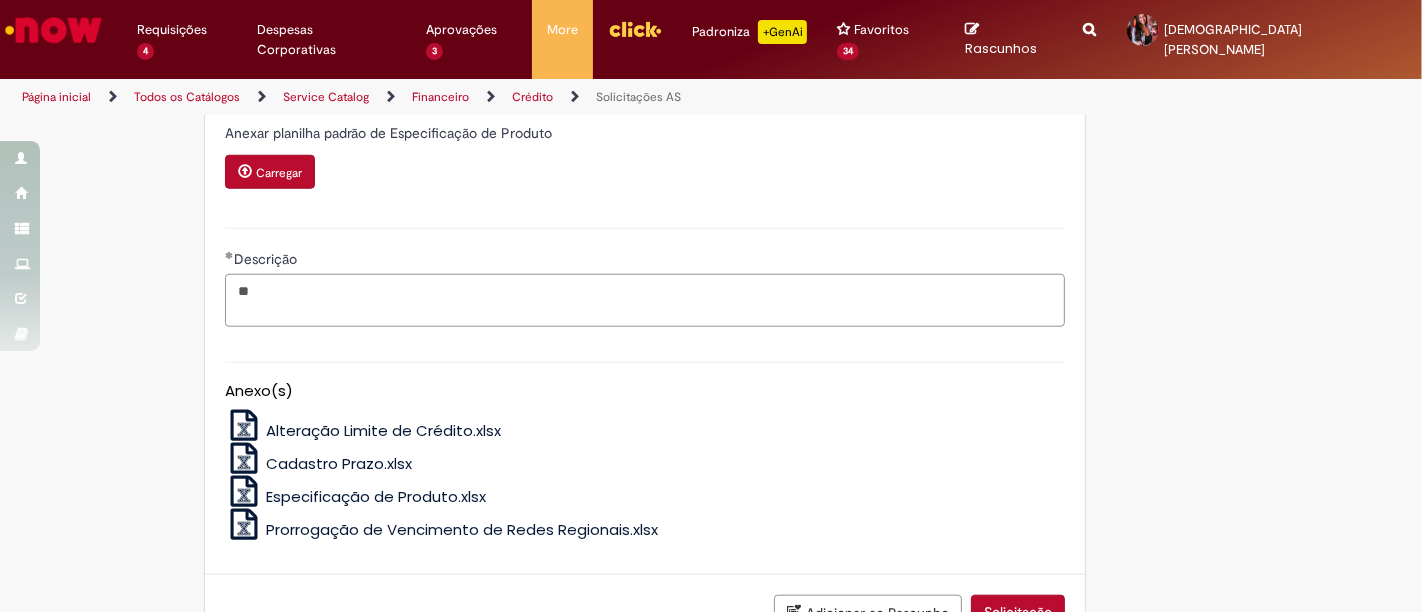type on "*" 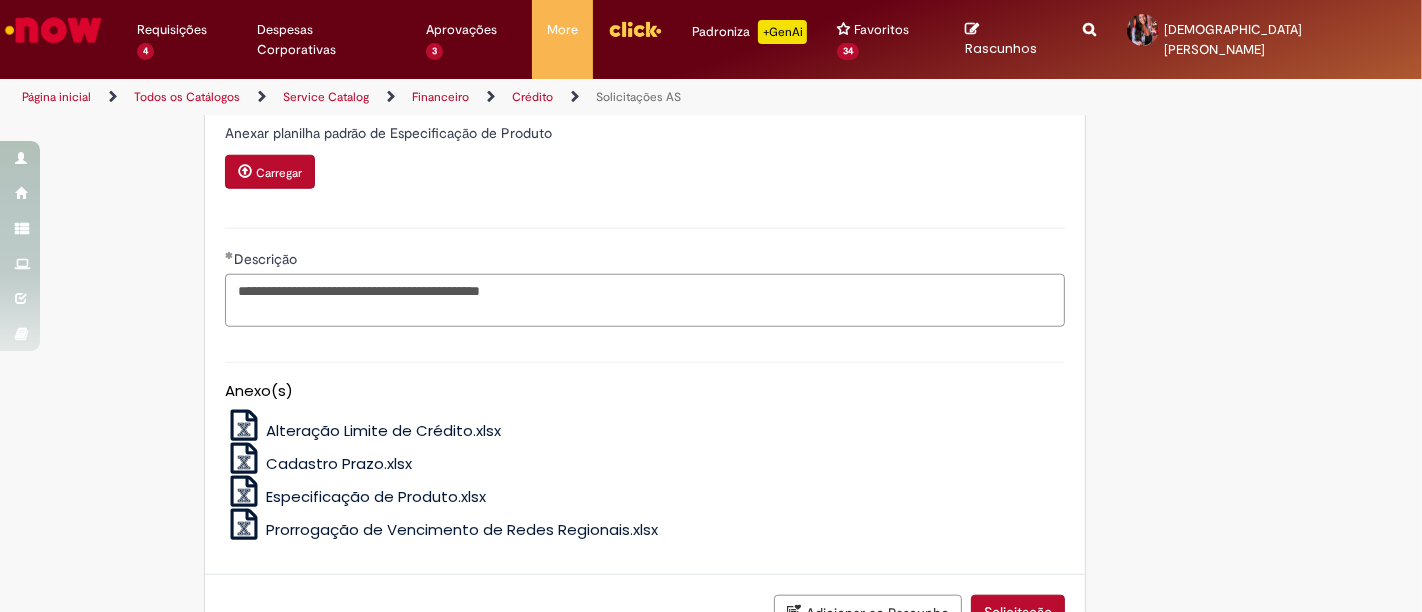 click on "**********" at bounding box center (645, 300) 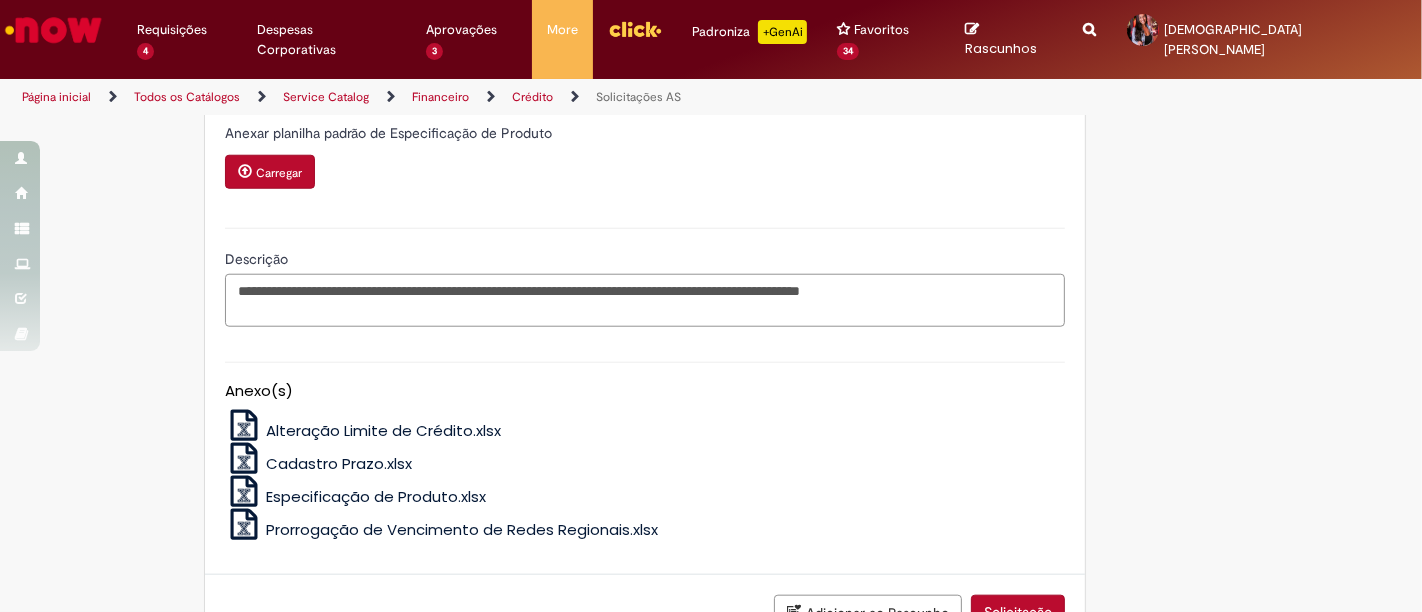 scroll, scrollTop: 1555, scrollLeft: 0, axis: vertical 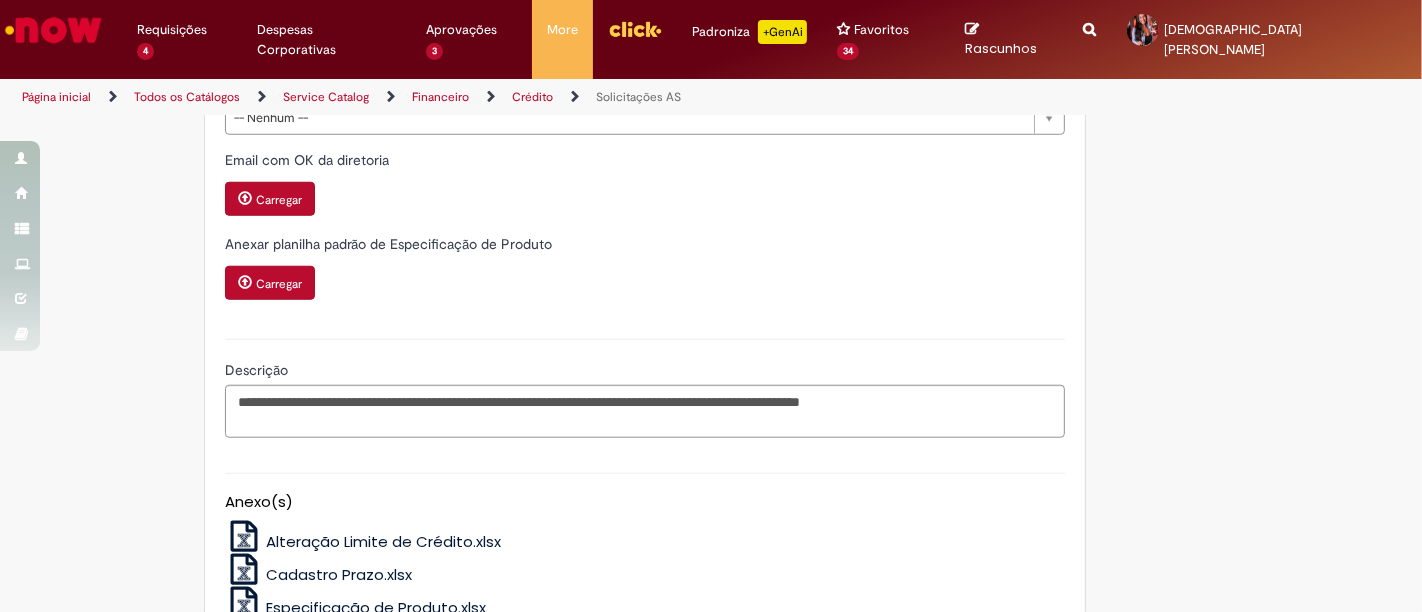 click on "Carregar" at bounding box center [279, 200] 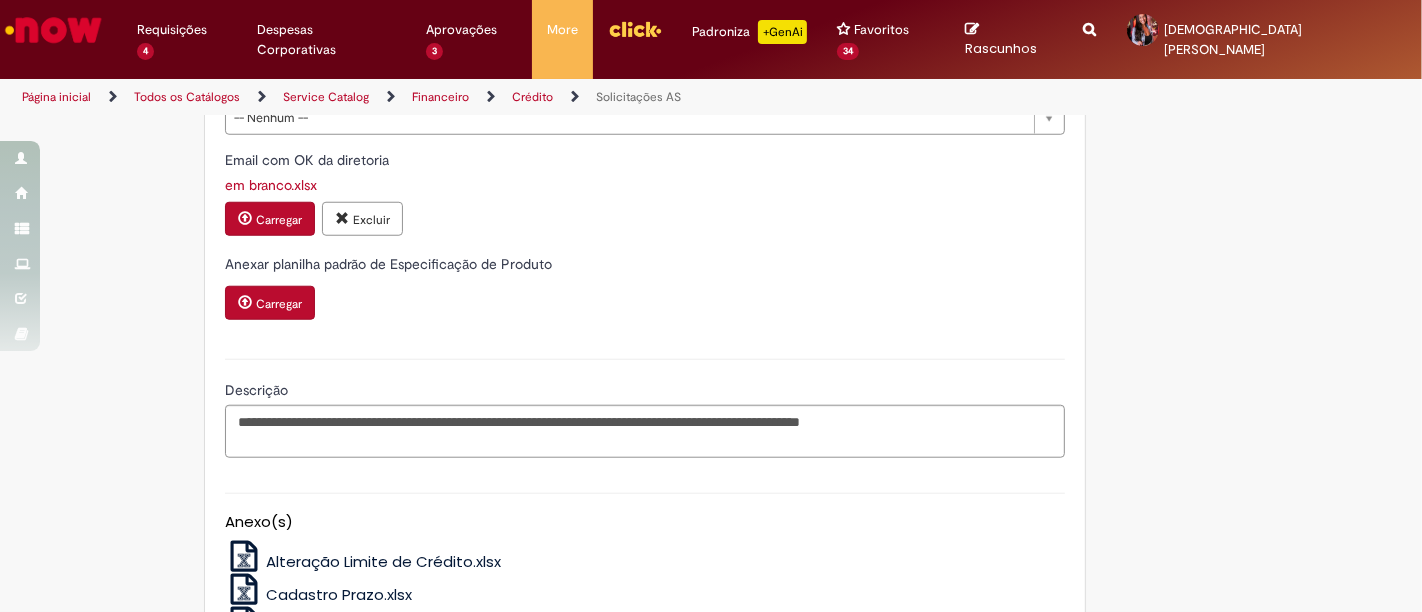 click on "**********" at bounding box center (645, -227) 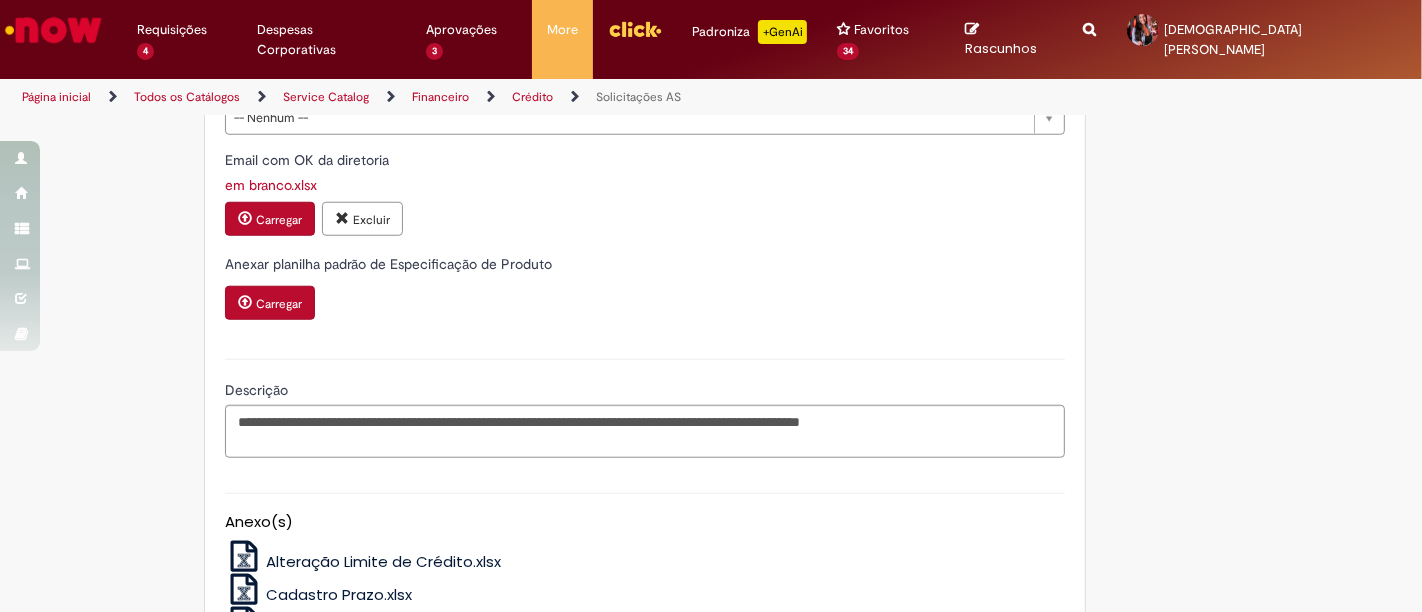 click on "Carregar" at bounding box center [279, 304] 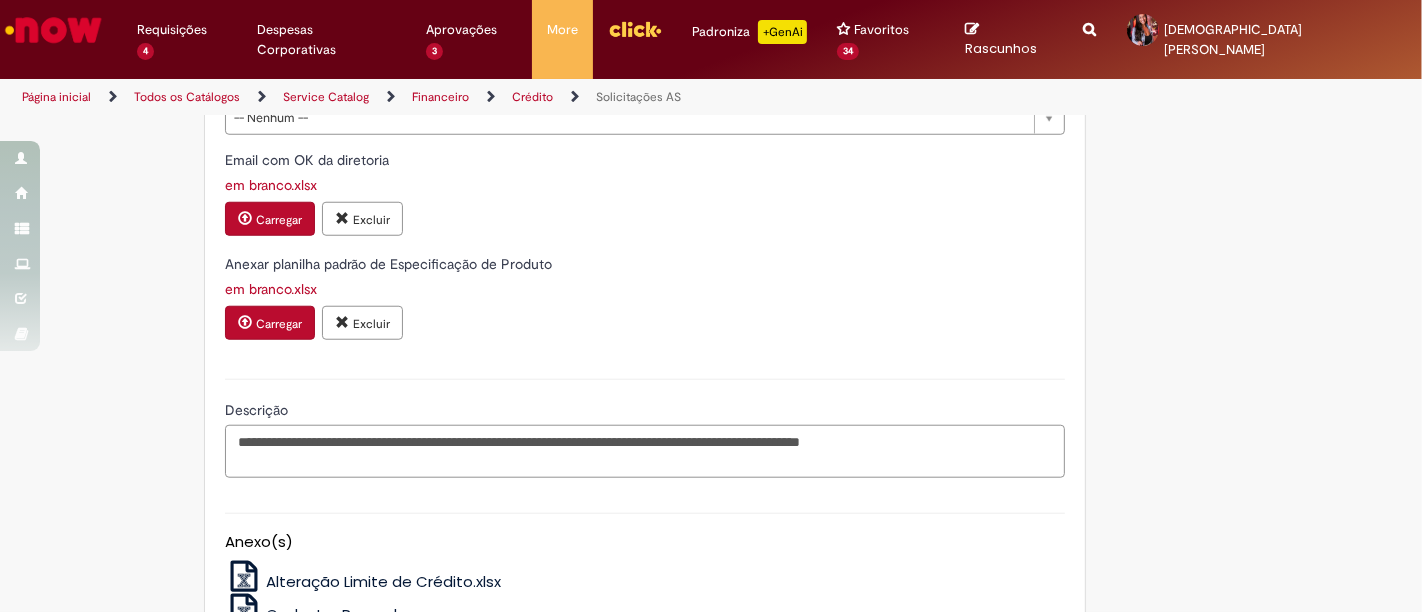 click on "**********" at bounding box center [645, 451] 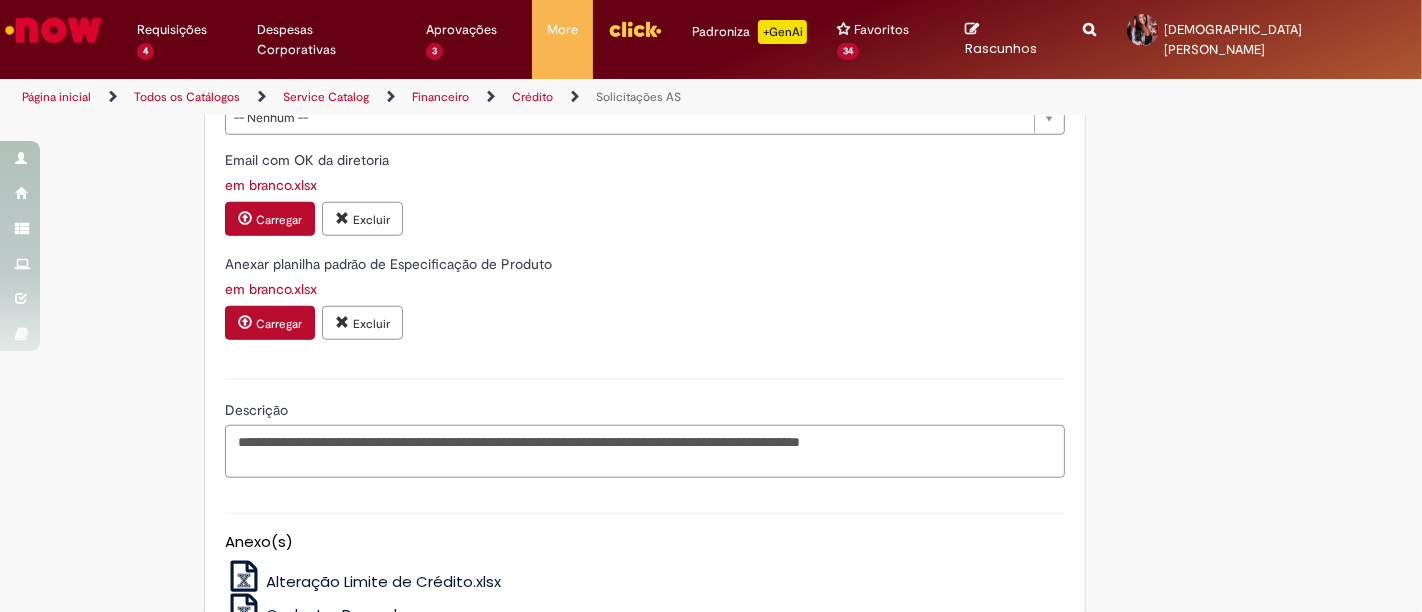 click on "**********" at bounding box center (645, 451) 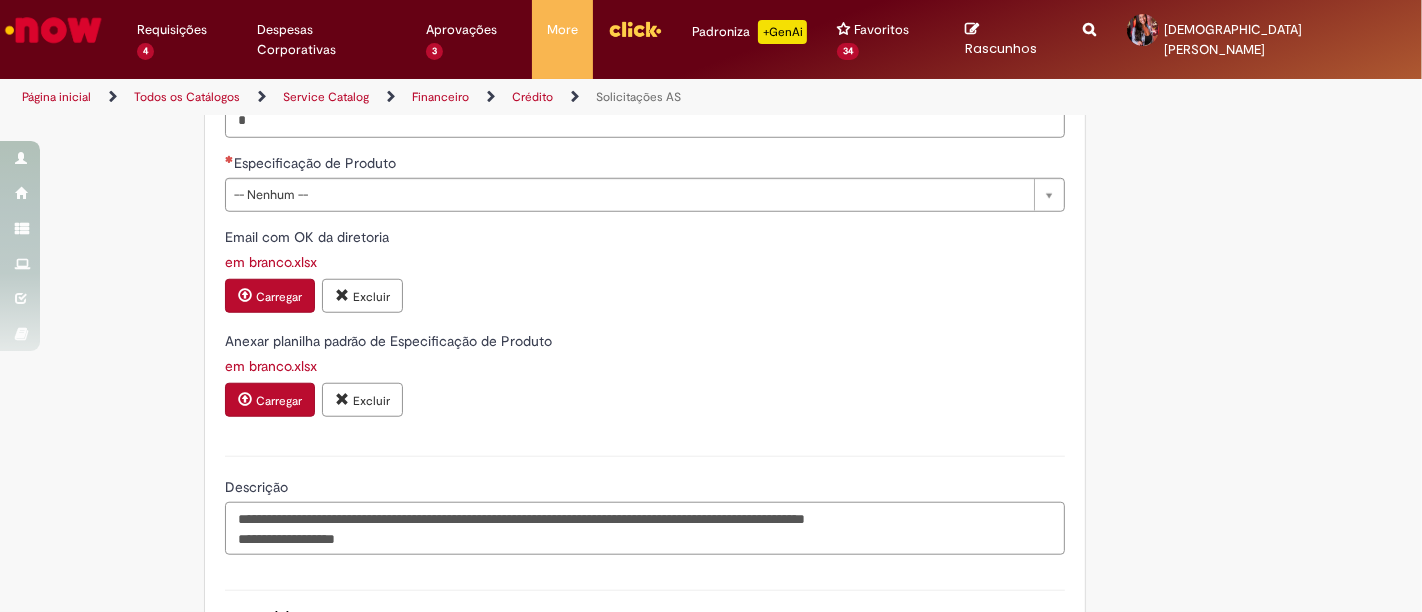 scroll, scrollTop: 1444, scrollLeft: 0, axis: vertical 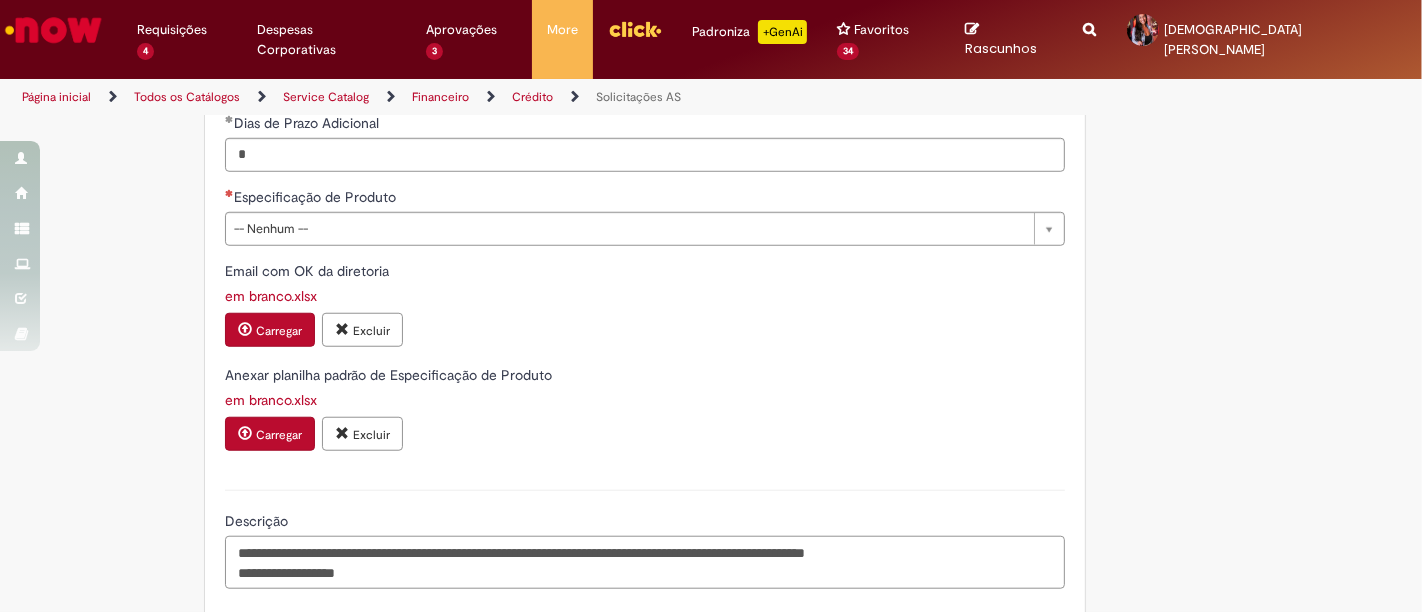 type on "**********" 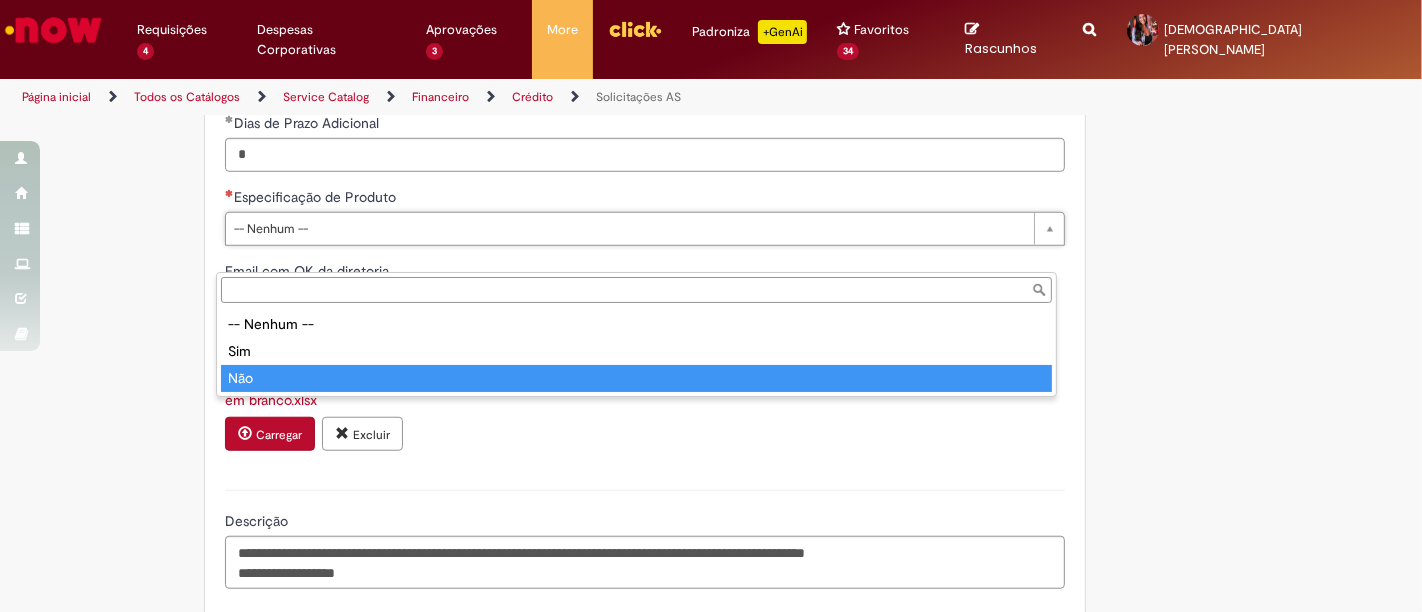 type on "***" 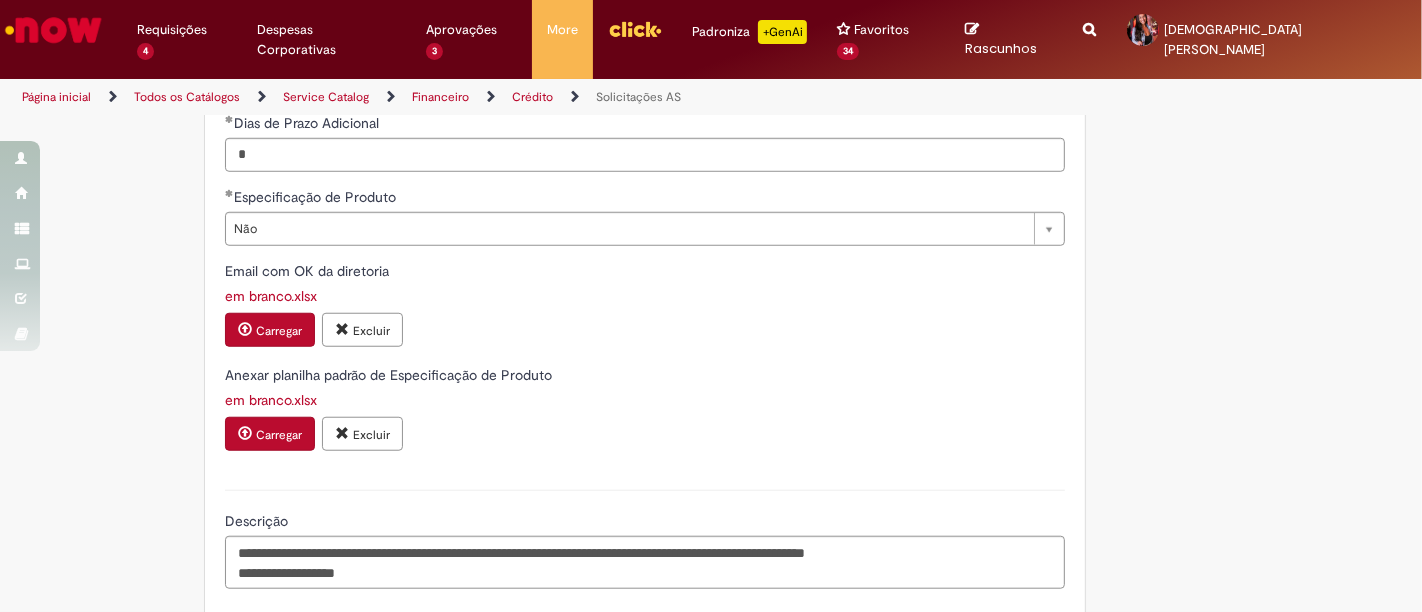 click on "**********" at bounding box center [645, -106] 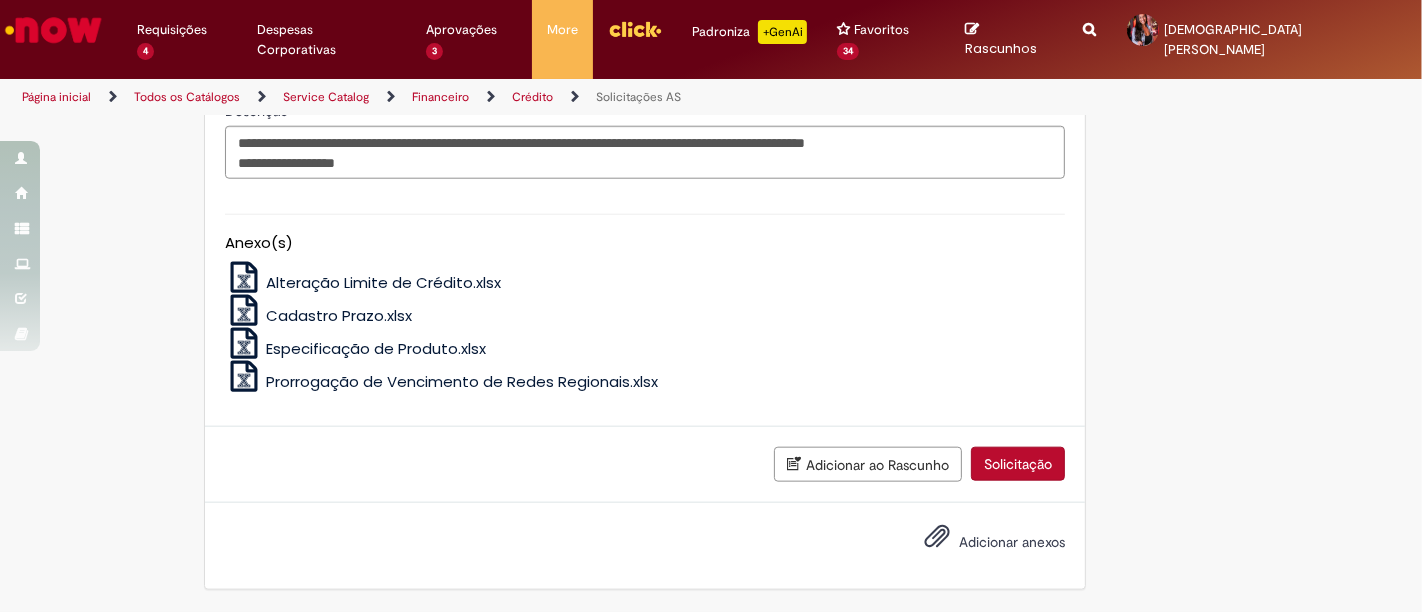 click on "Solicitação" at bounding box center [1018, 464] 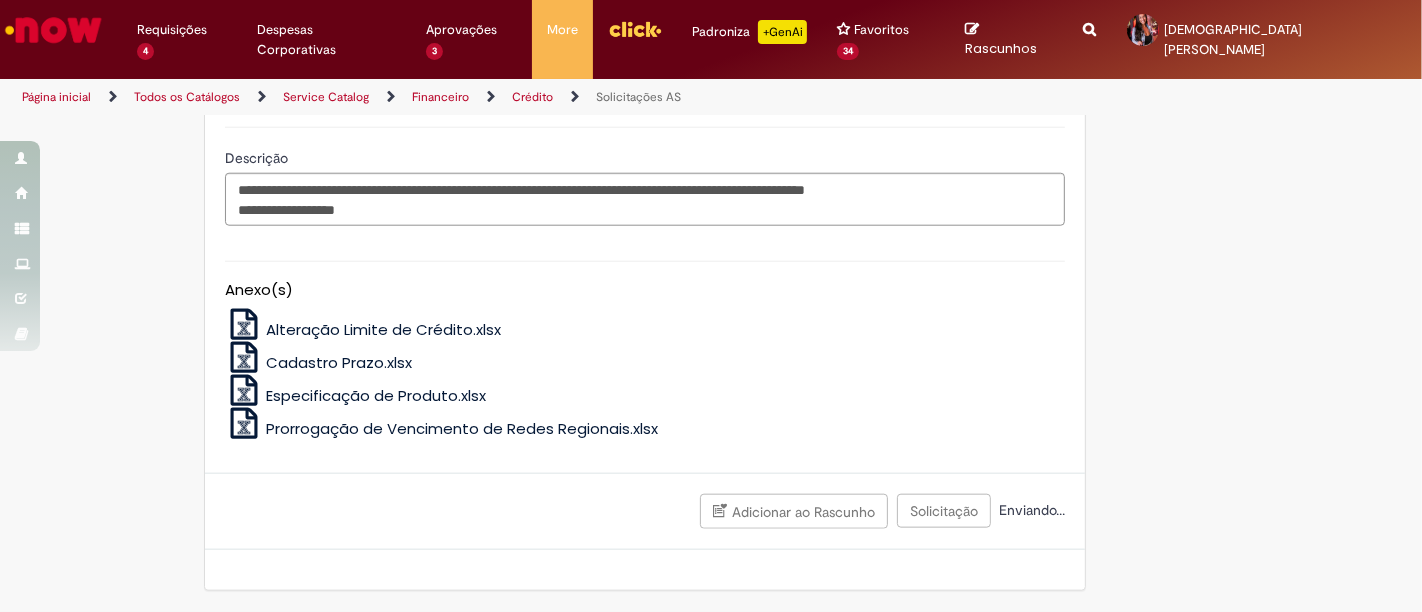 scroll, scrollTop: 1838, scrollLeft: 0, axis: vertical 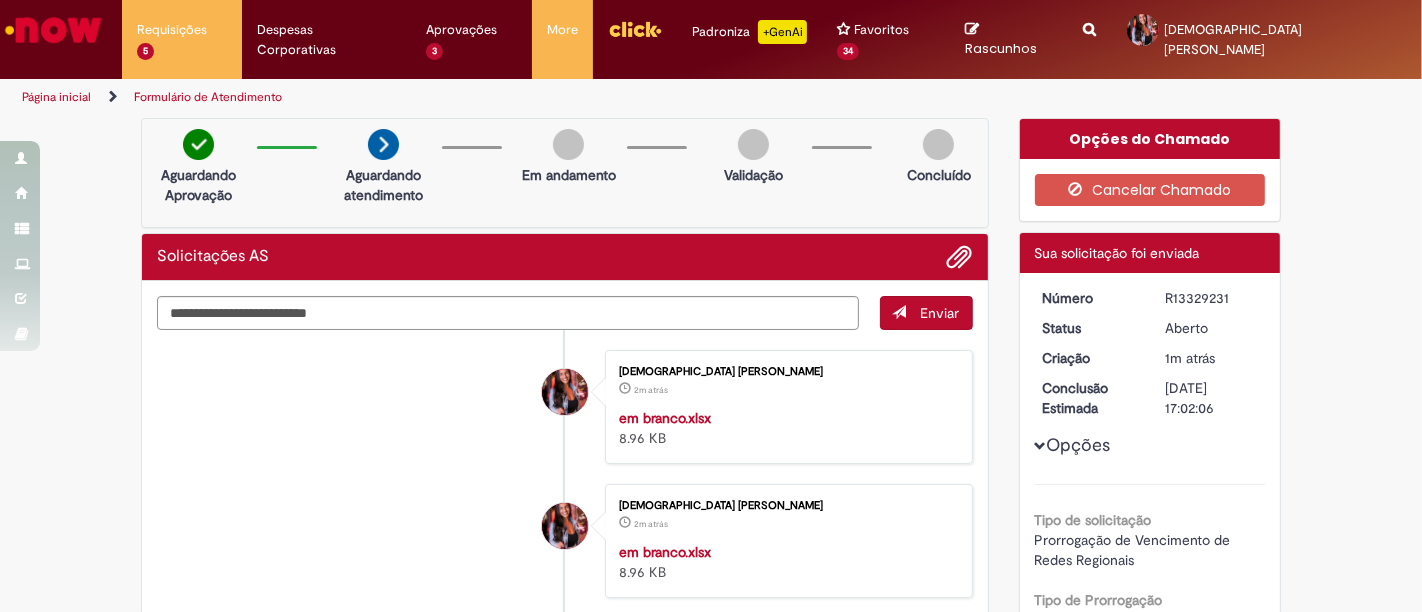 drag, startPoint x: 1226, startPoint y: 275, endPoint x: 1094, endPoint y: 283, distance: 132.2422 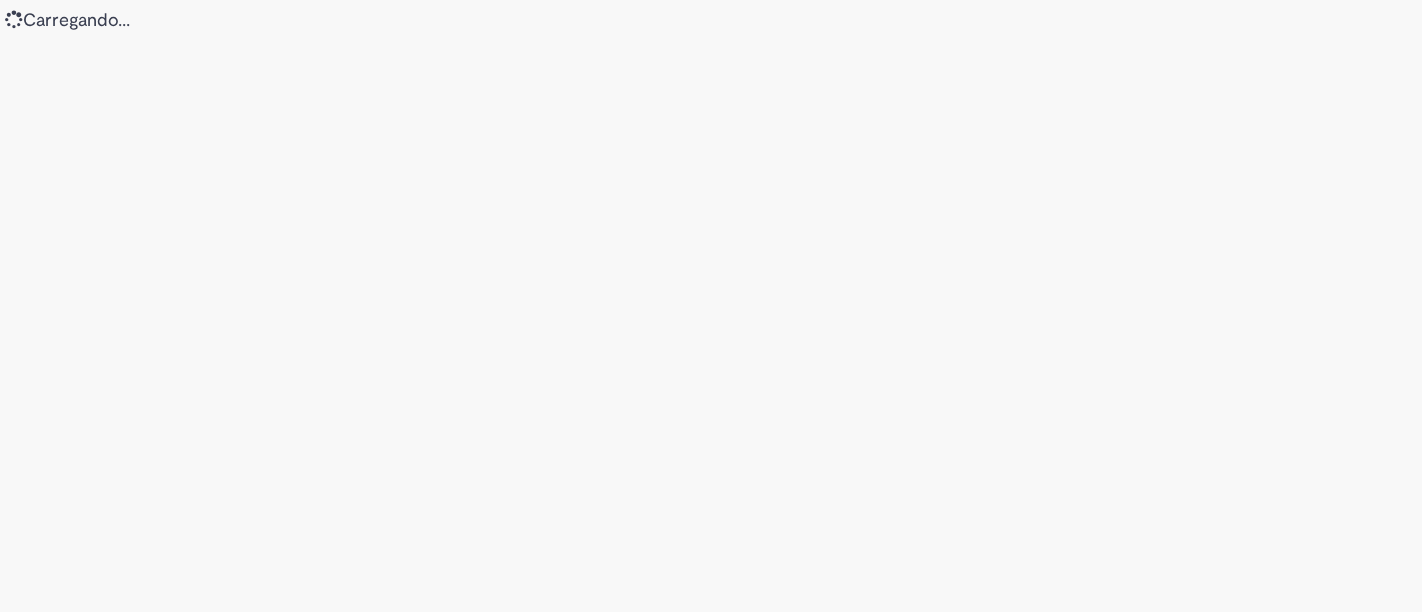 scroll, scrollTop: 0, scrollLeft: 0, axis: both 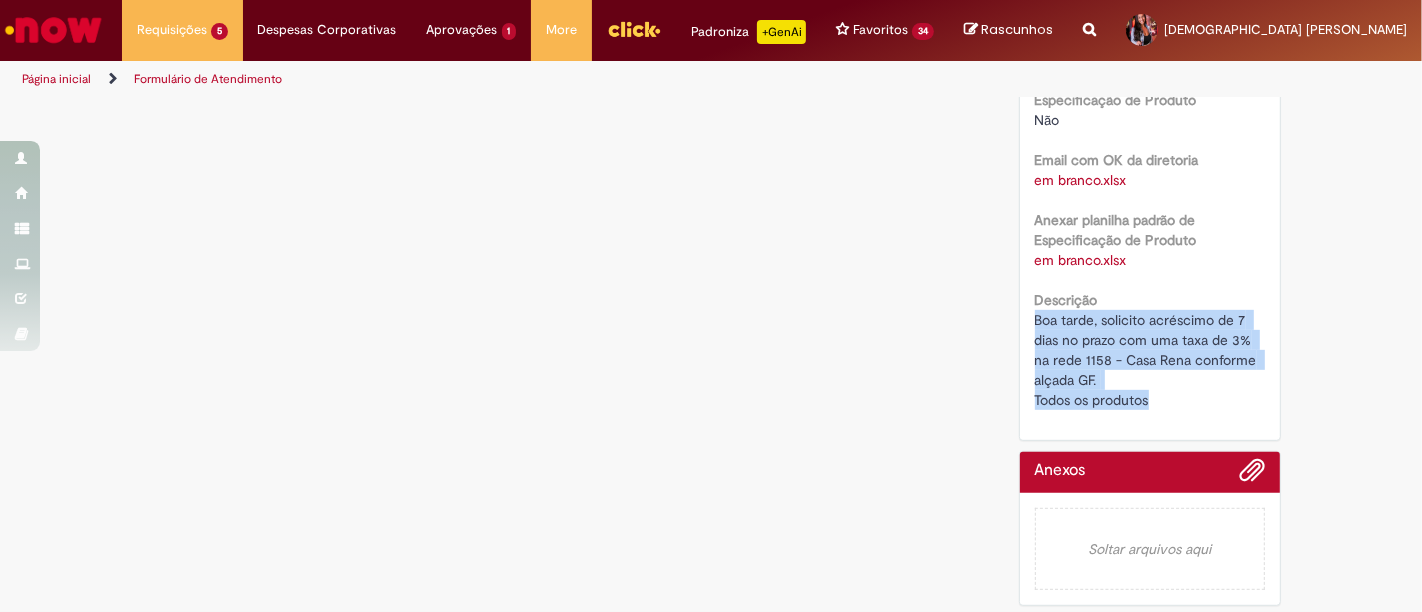 drag, startPoint x: 1138, startPoint y: 396, endPoint x: 1019, endPoint y: 318, distance: 142.28493 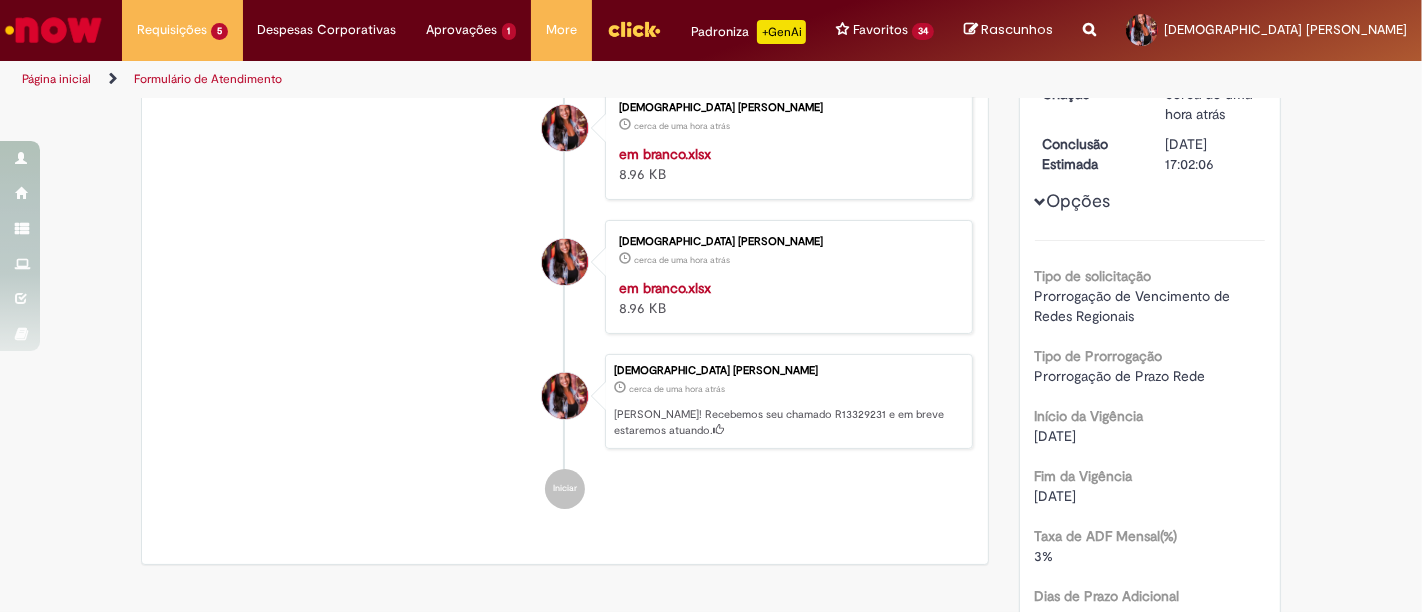 scroll, scrollTop: 0, scrollLeft: 0, axis: both 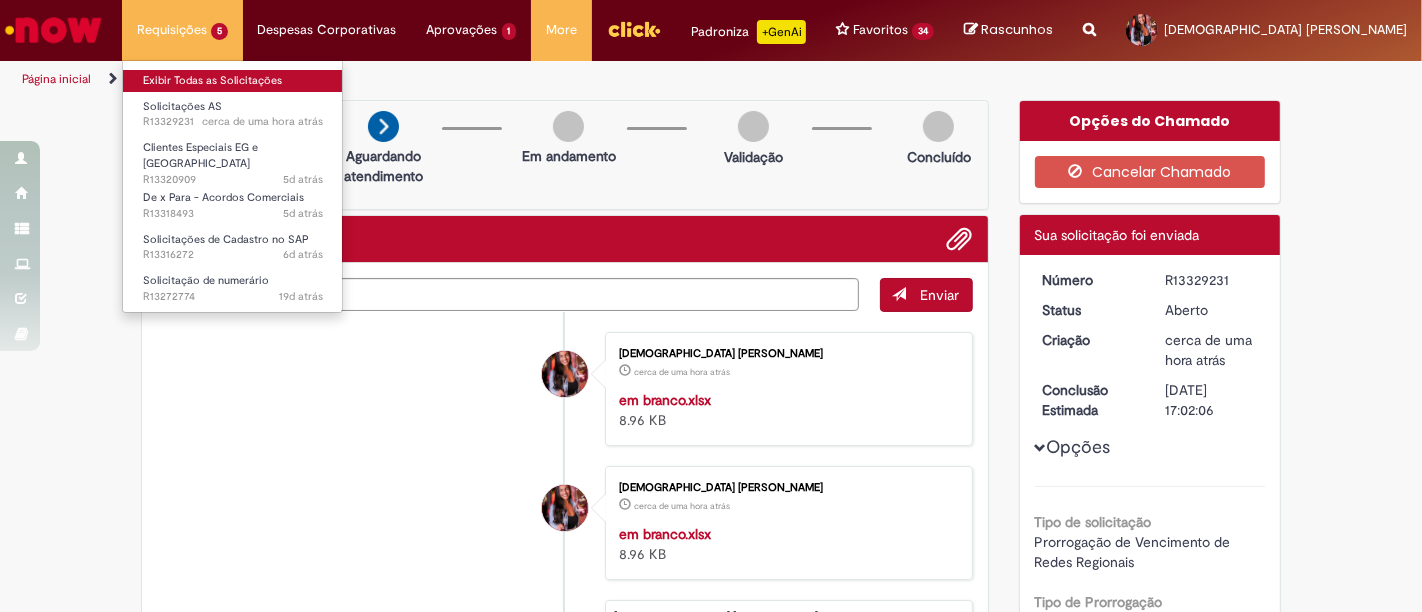 click on "Exibir Todas as Solicitações" at bounding box center [233, 81] 